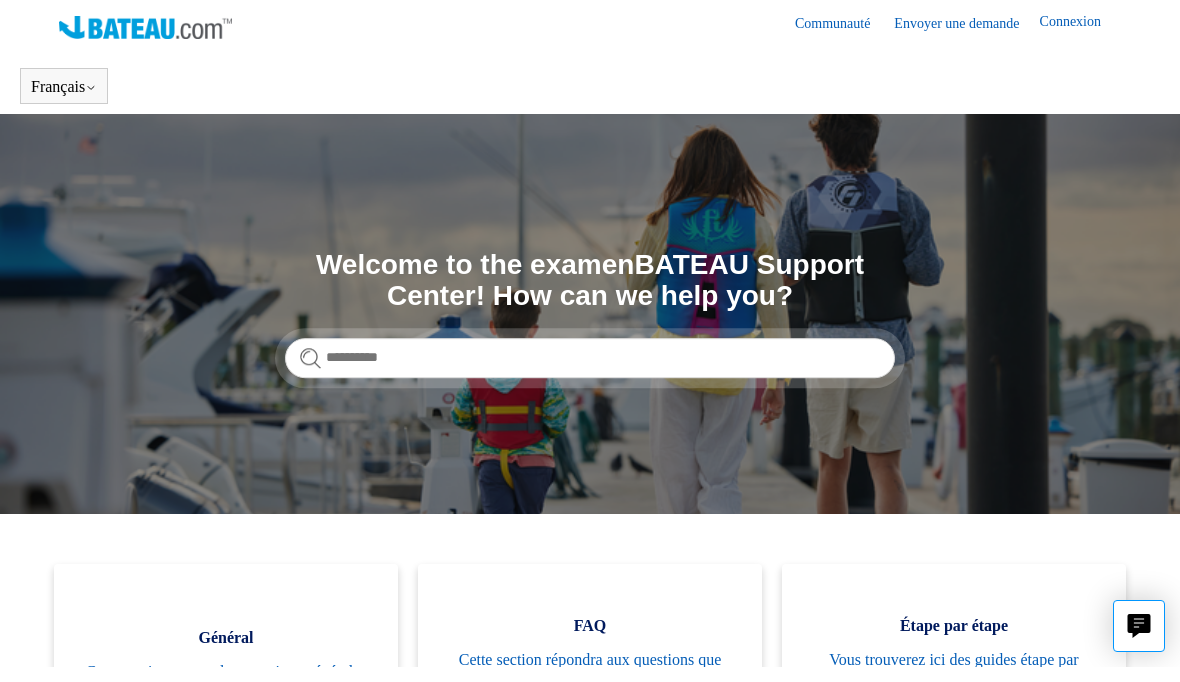scroll, scrollTop: 0, scrollLeft: 0, axis: both 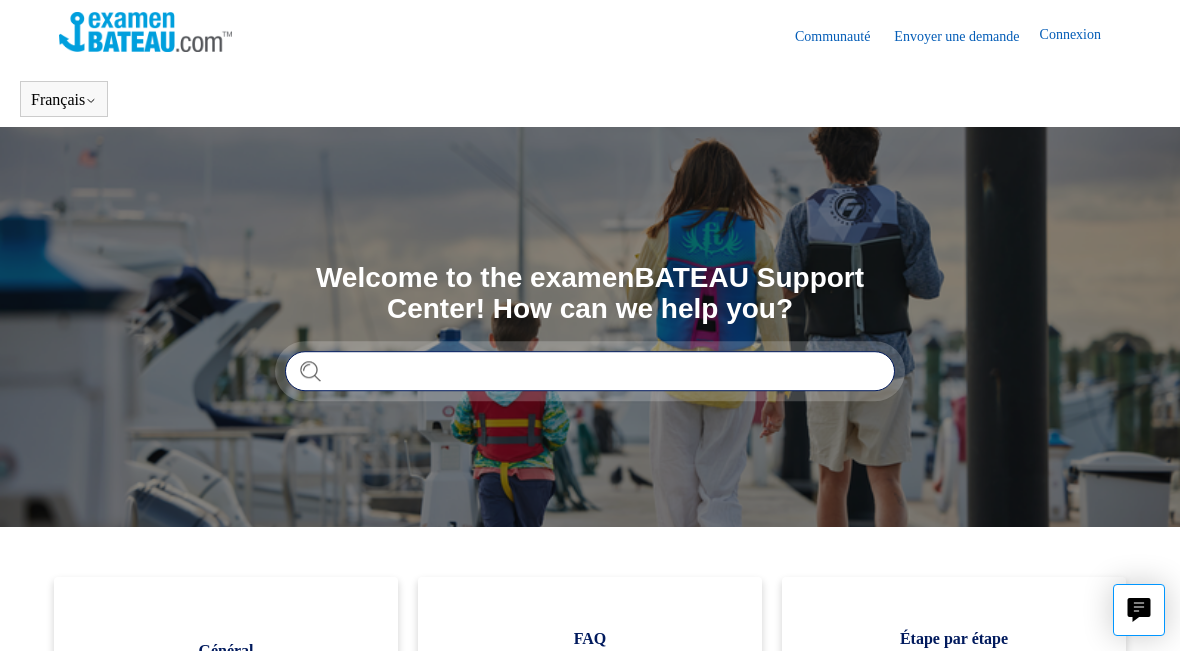 click at bounding box center [590, 371] 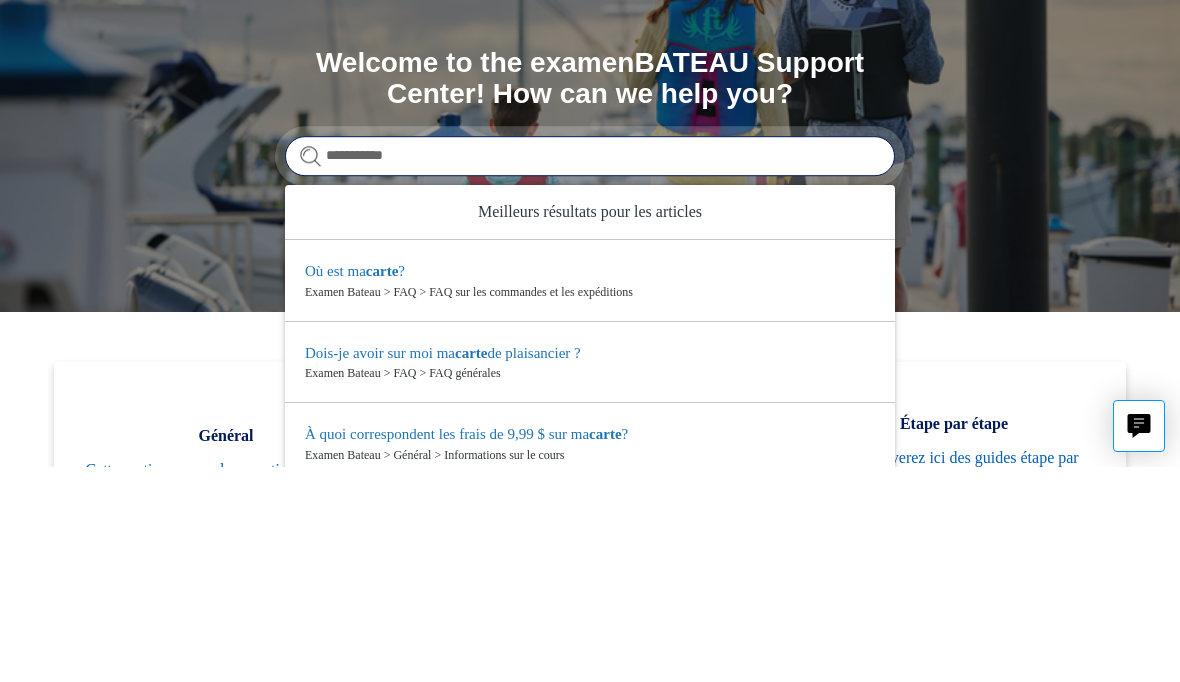 type on "**********" 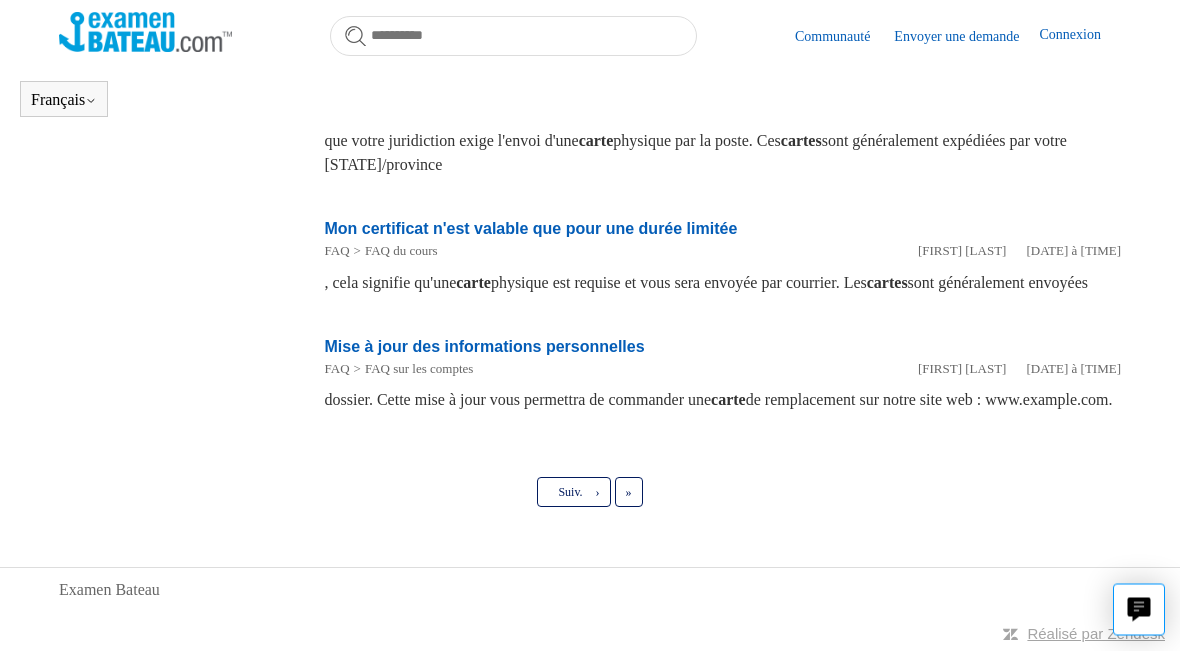scroll, scrollTop: 1245, scrollLeft: 0, axis: vertical 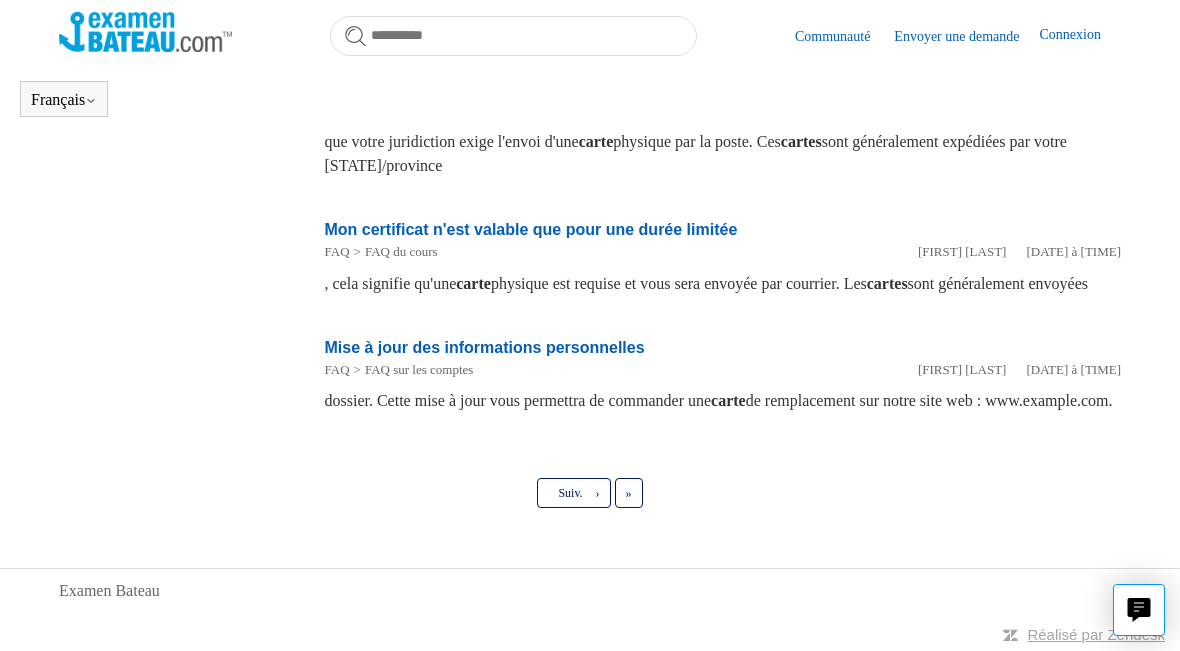 click on "Mise à jour des informations personnelles" at bounding box center [485, 347] 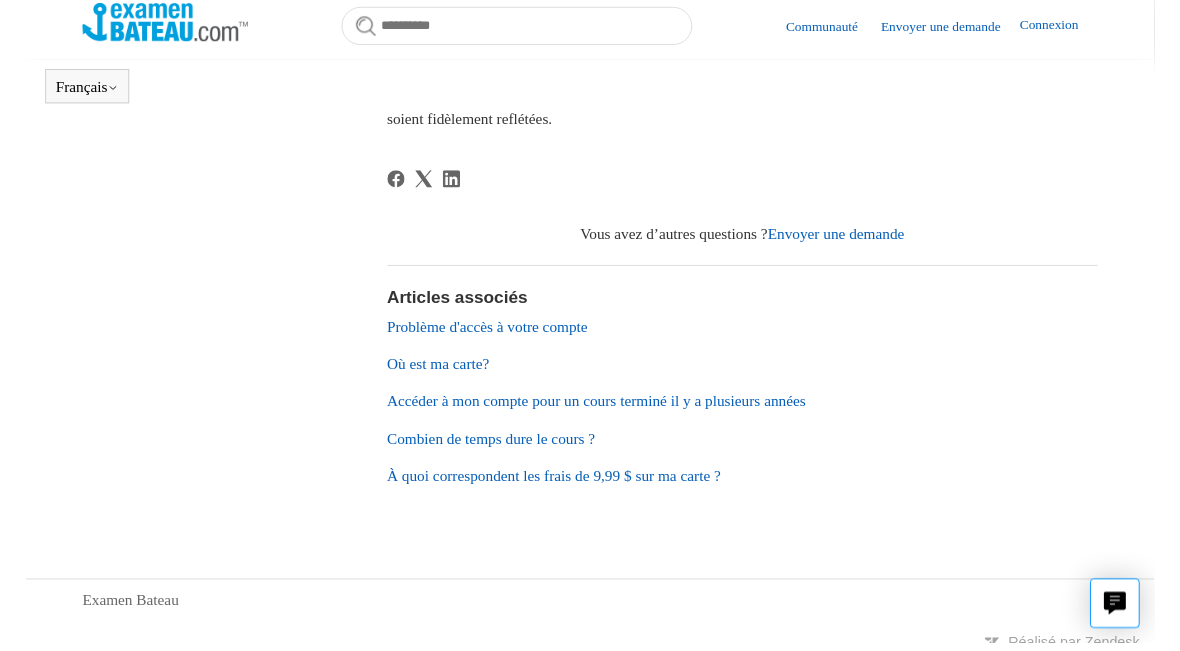 scroll, scrollTop: 708, scrollLeft: 0, axis: vertical 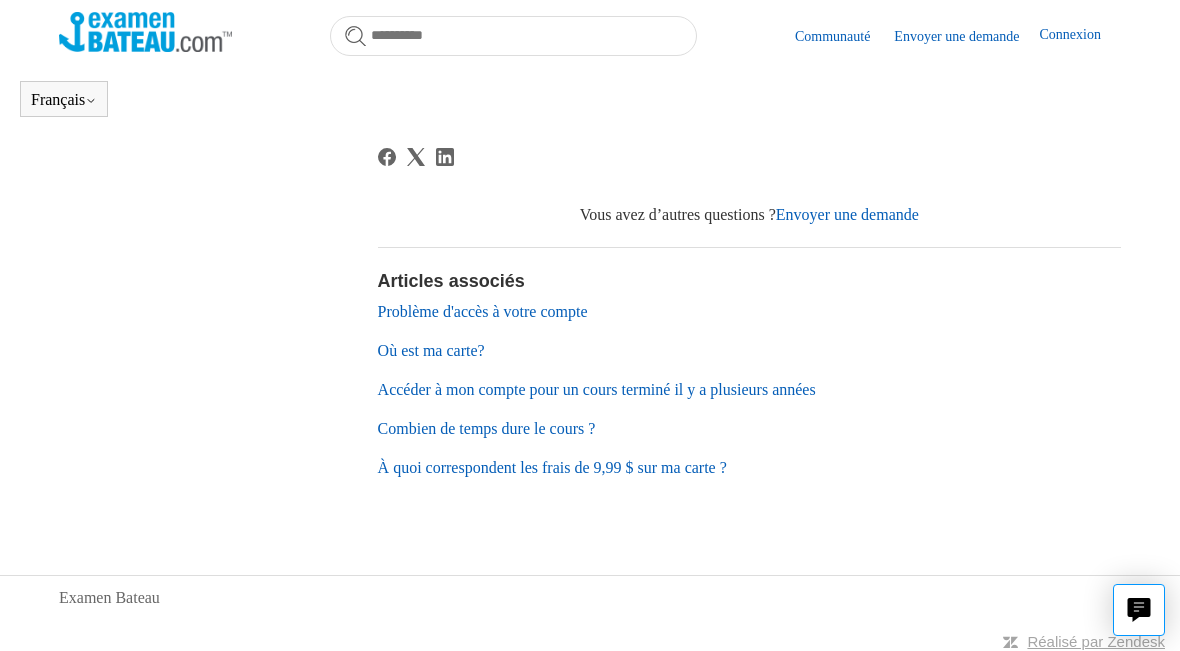 click on "Accéder à mon compte pour un cours terminé il y a plusieurs années" at bounding box center (597, 389) 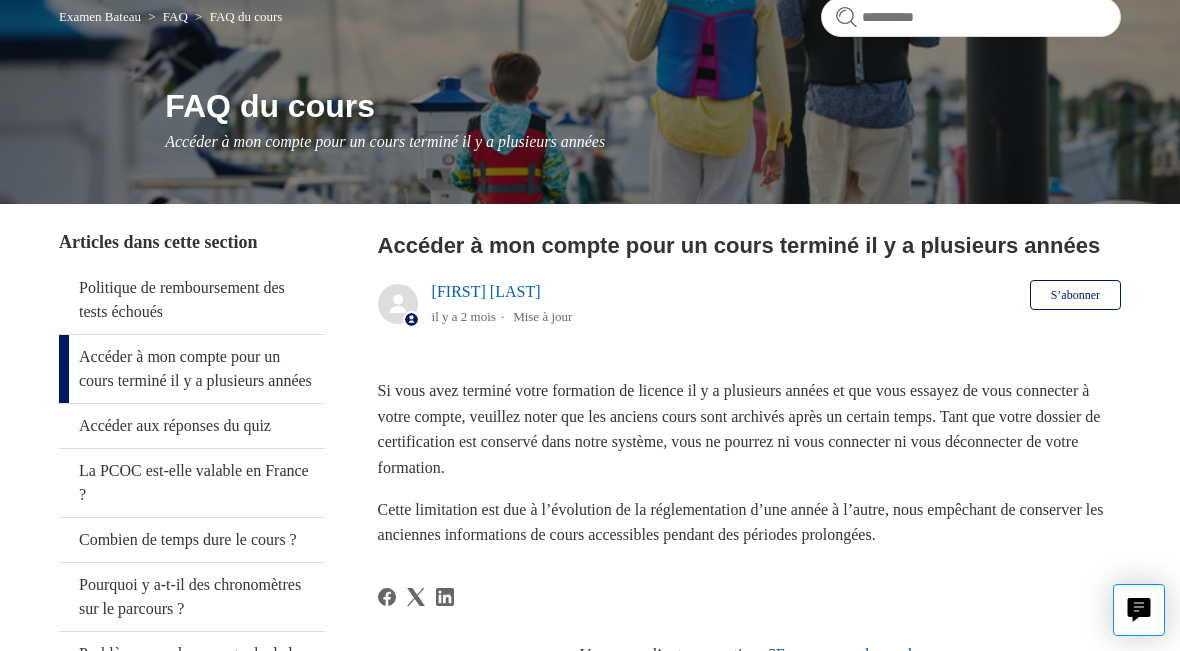 scroll, scrollTop: 0, scrollLeft: 0, axis: both 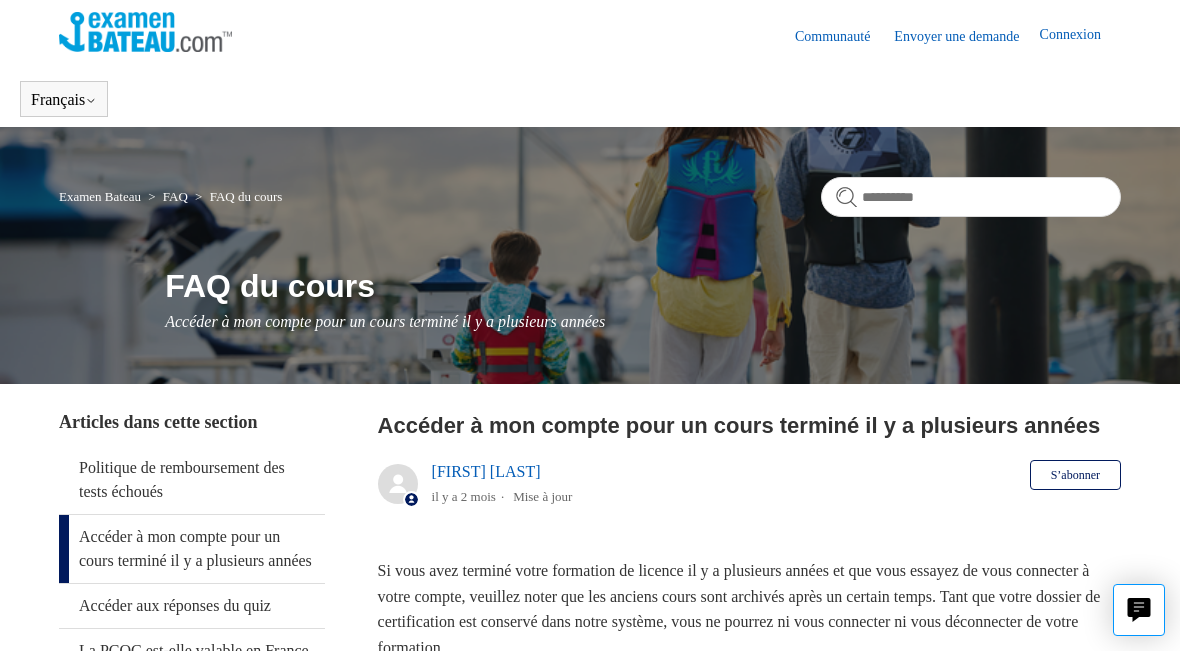 click on "Connexion" at bounding box center [1080, 36] 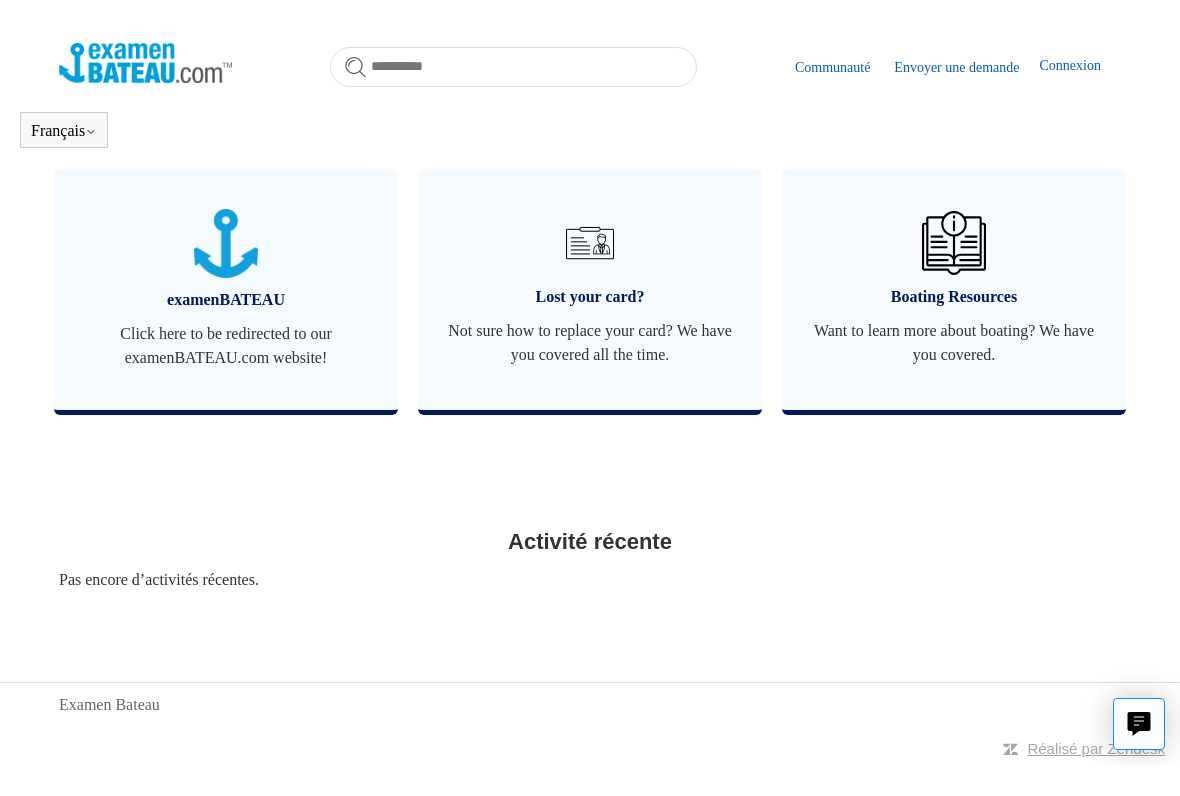 scroll, scrollTop: 877, scrollLeft: 0, axis: vertical 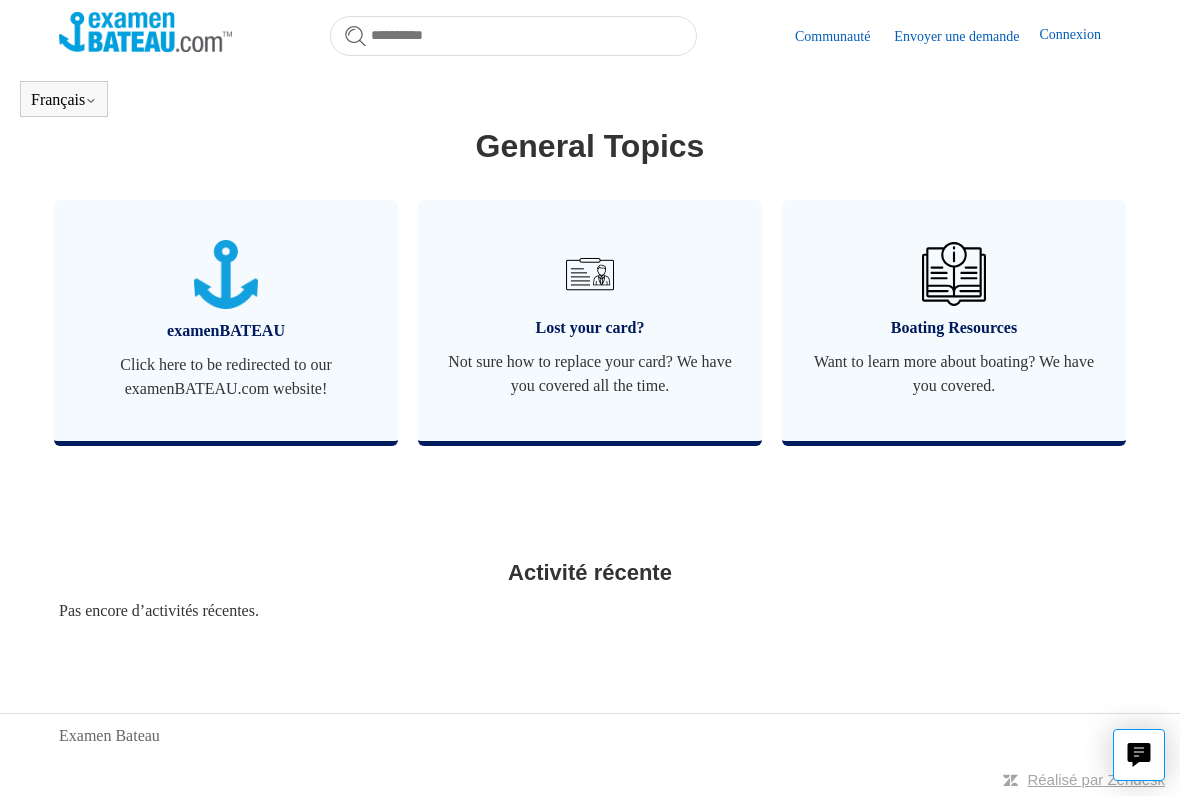 click on "Lost your card?" at bounding box center (590, 328) 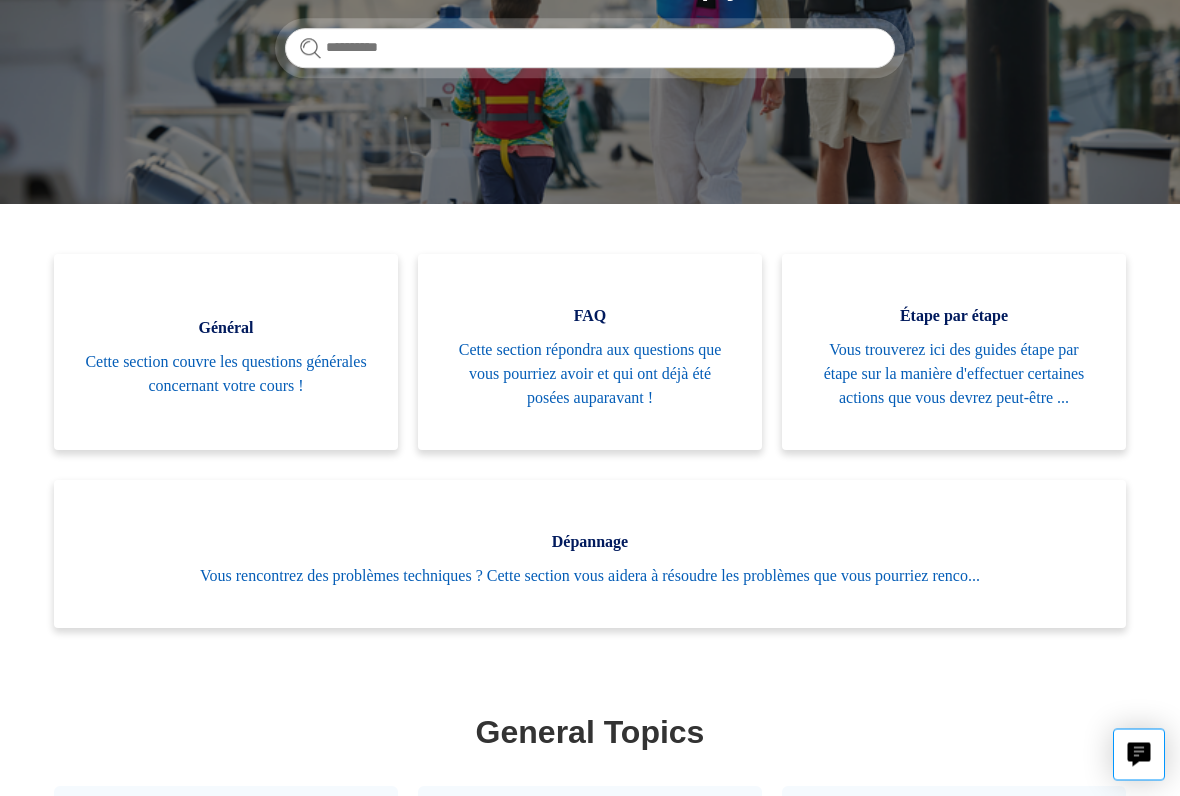 scroll, scrollTop: 323, scrollLeft: 0, axis: vertical 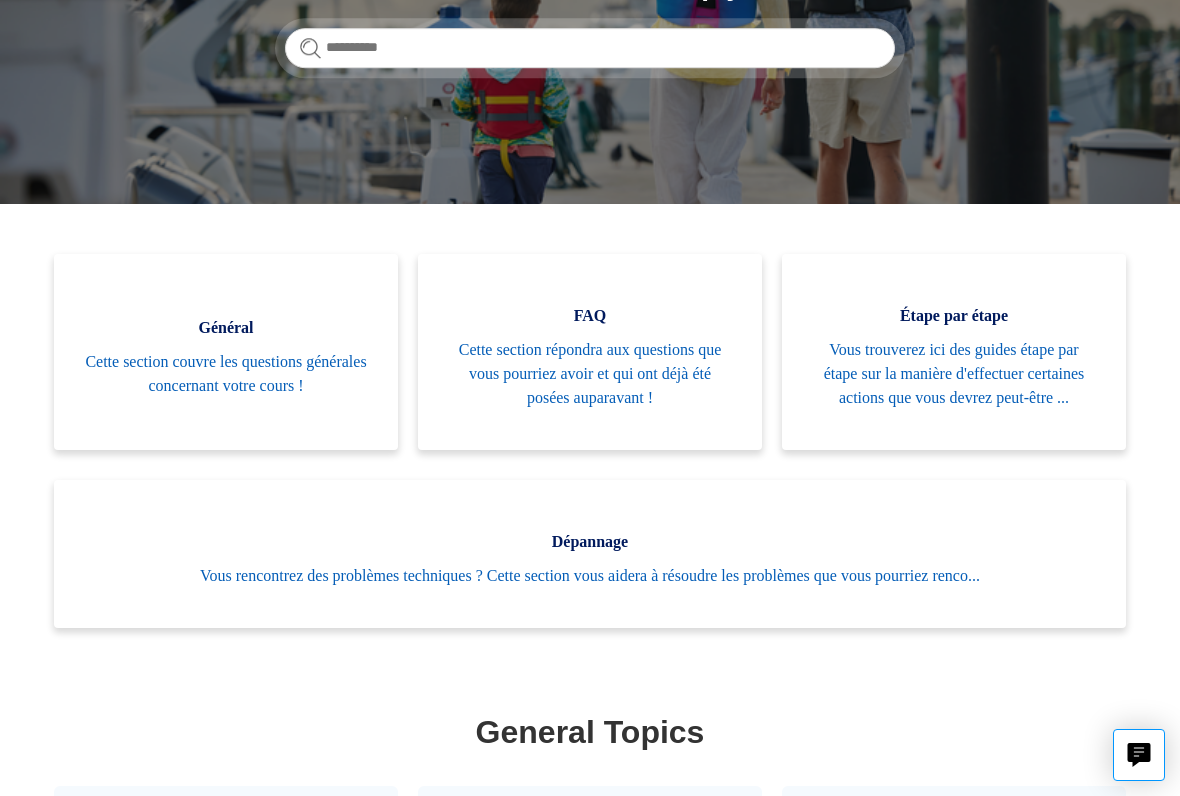click on "Vous trouverez ici des guides étape par étape sur la manière d'effectuer certaines actions que vous devrez peut-être ..." at bounding box center [954, 374] 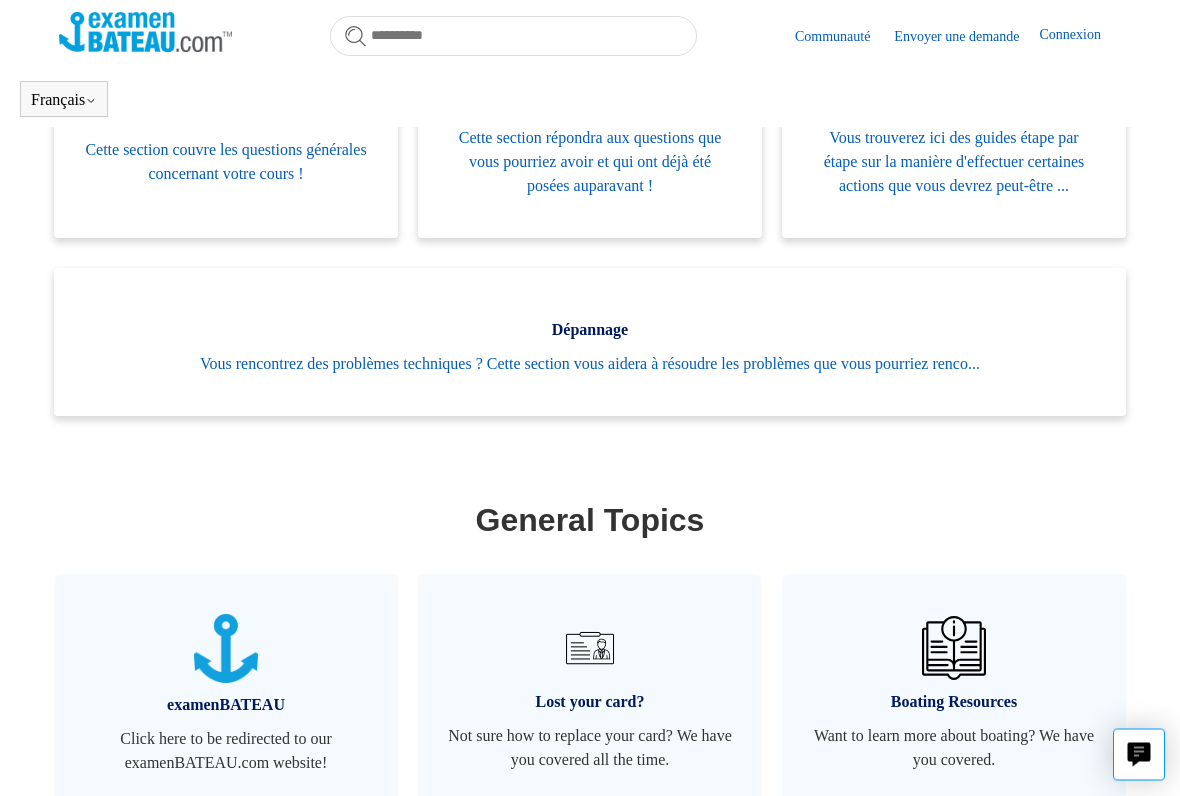 scroll, scrollTop: 482, scrollLeft: 0, axis: vertical 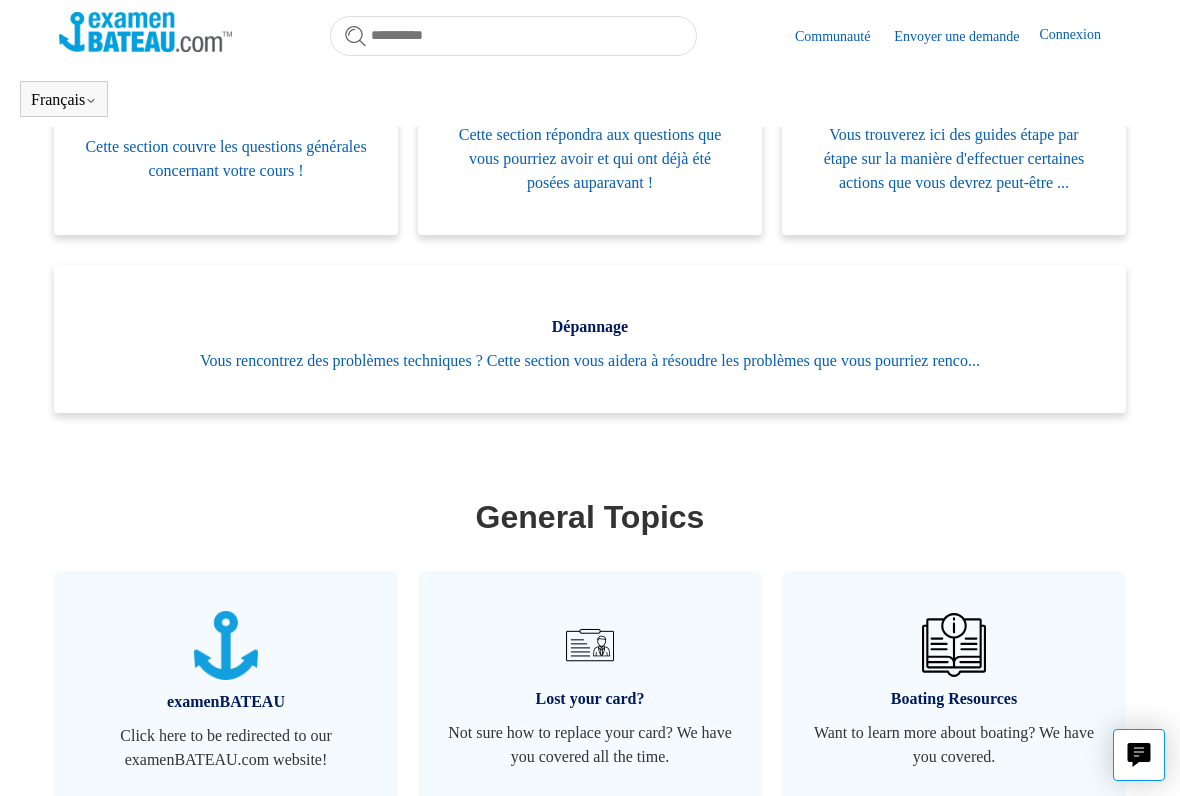click on "Vous rencontrez des problèmes techniques ? Cette section vous aidera à résoudre les problèmes que vous pourriez renco..." at bounding box center [590, 361] 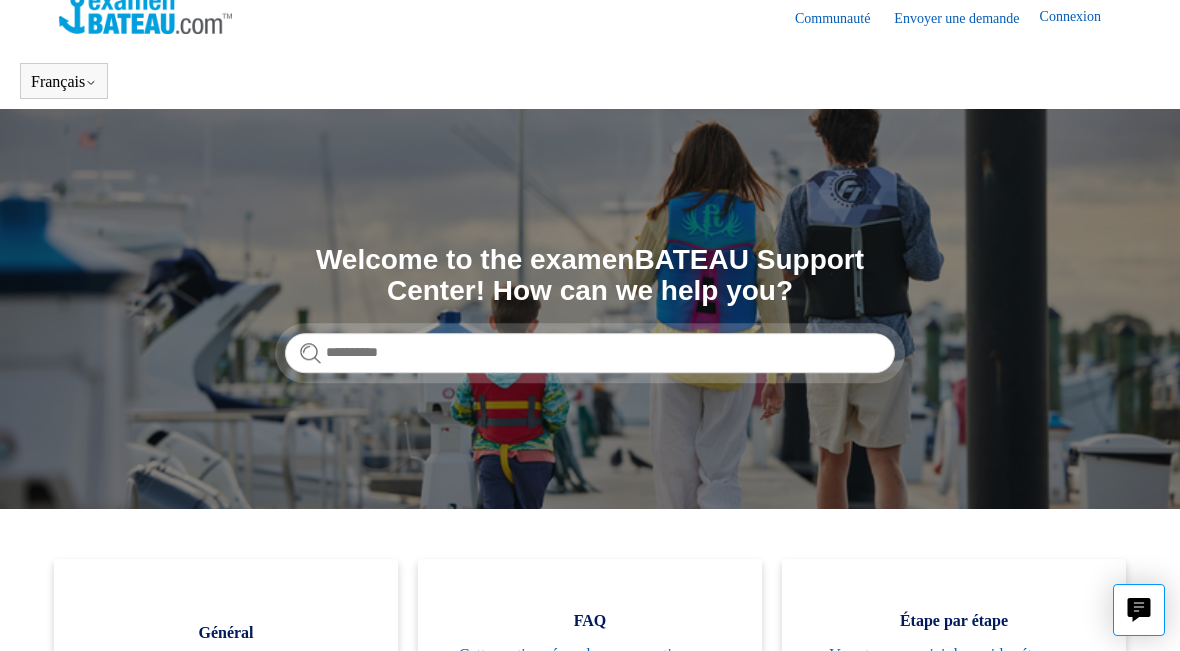 scroll, scrollTop: 0, scrollLeft: 0, axis: both 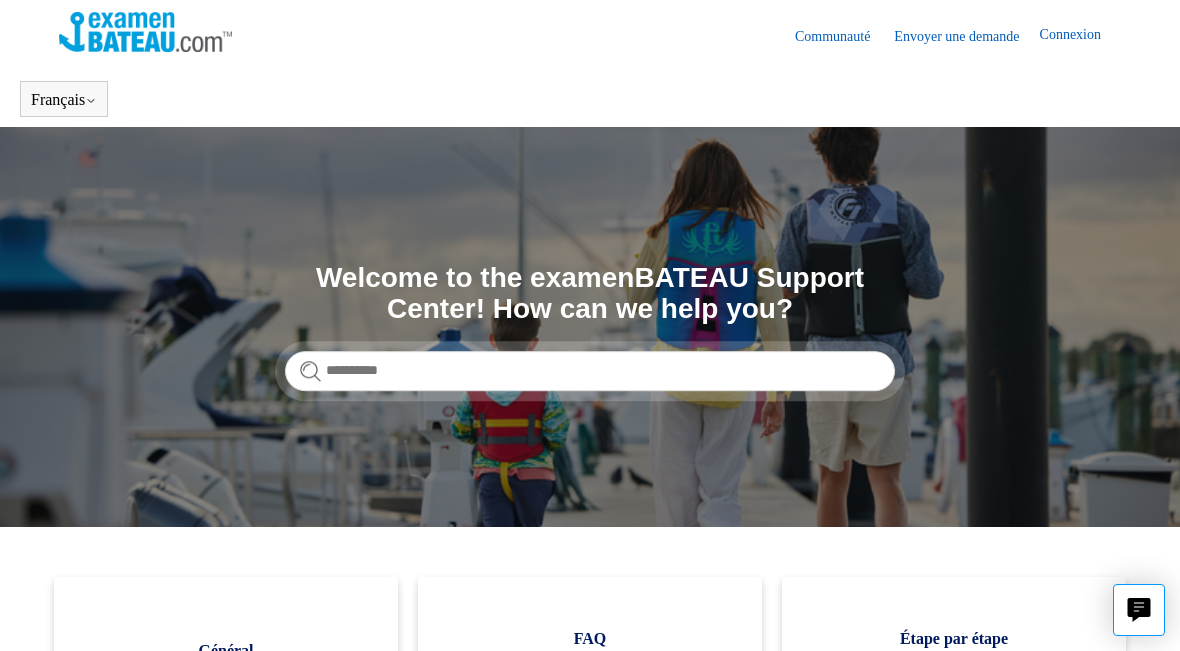 click on "Envoyer une demande" at bounding box center [966, 36] 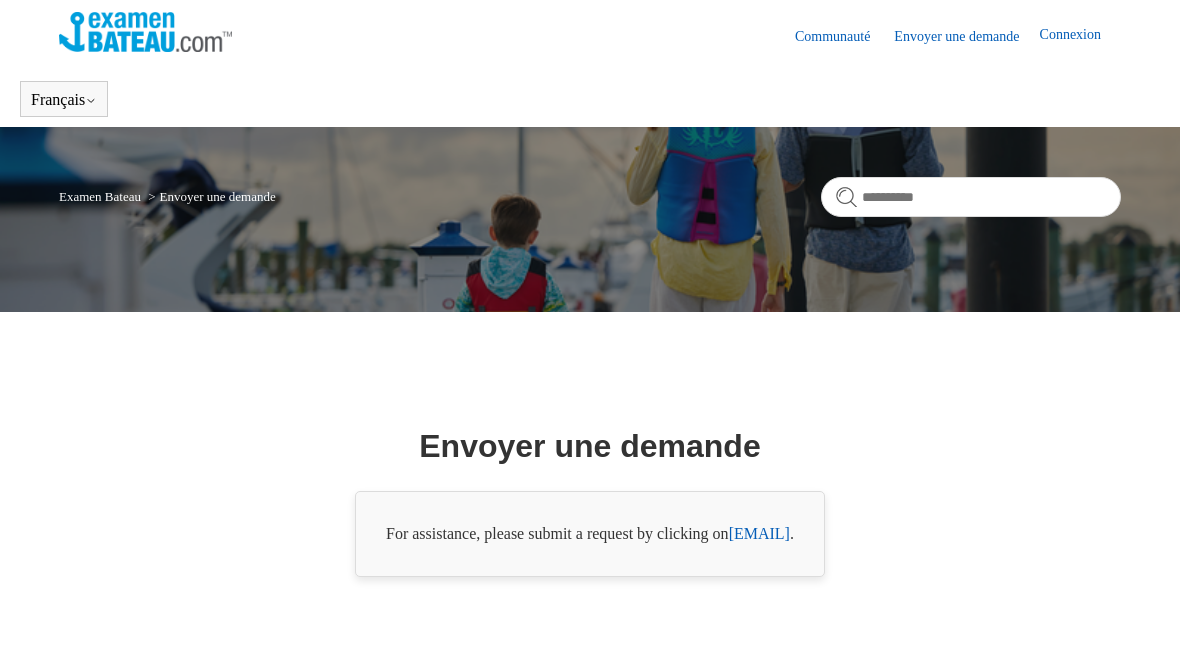 scroll, scrollTop: 0, scrollLeft: 0, axis: both 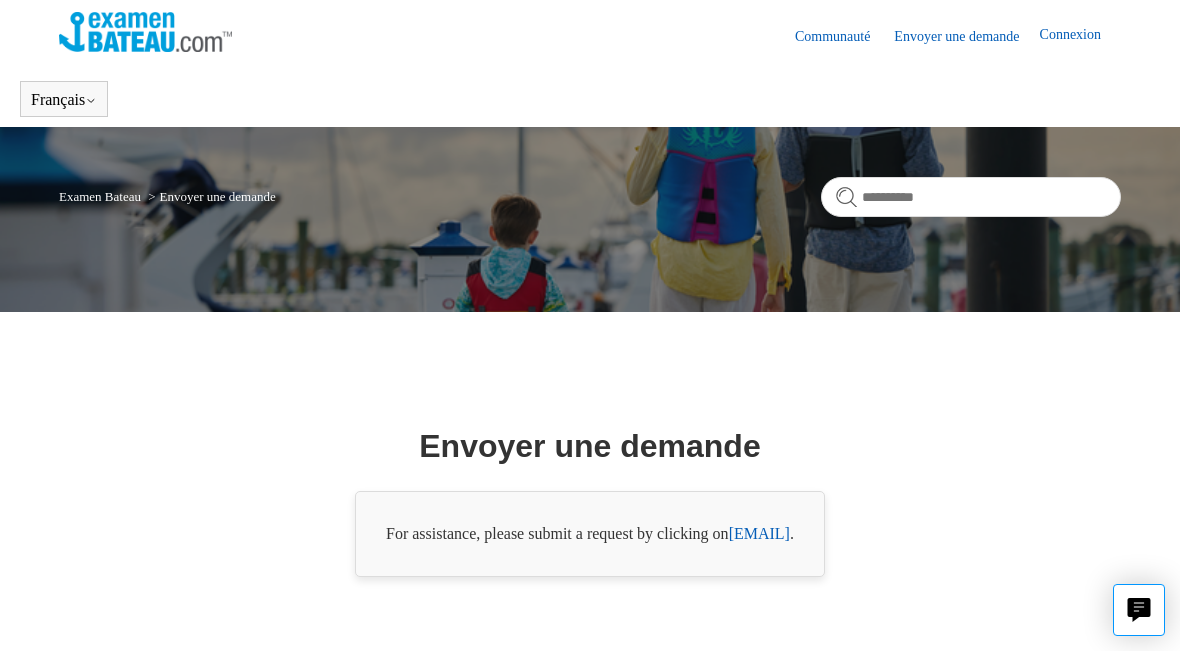 click on "[EMAIL]" at bounding box center (759, 533) 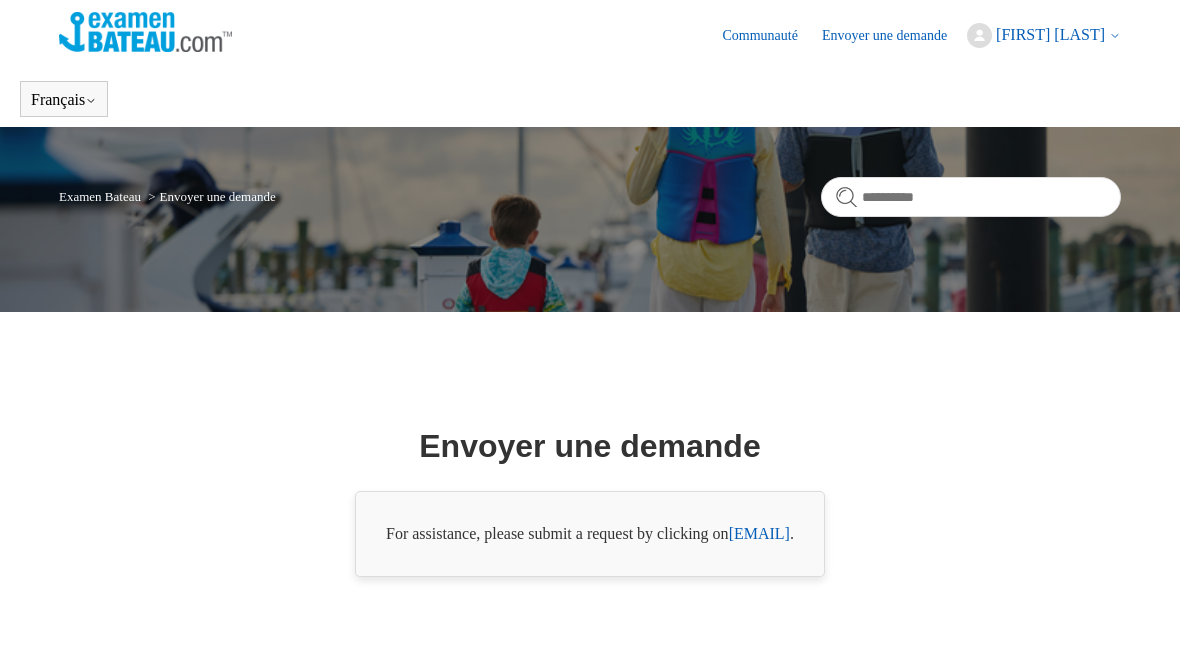 scroll, scrollTop: 0, scrollLeft: 0, axis: both 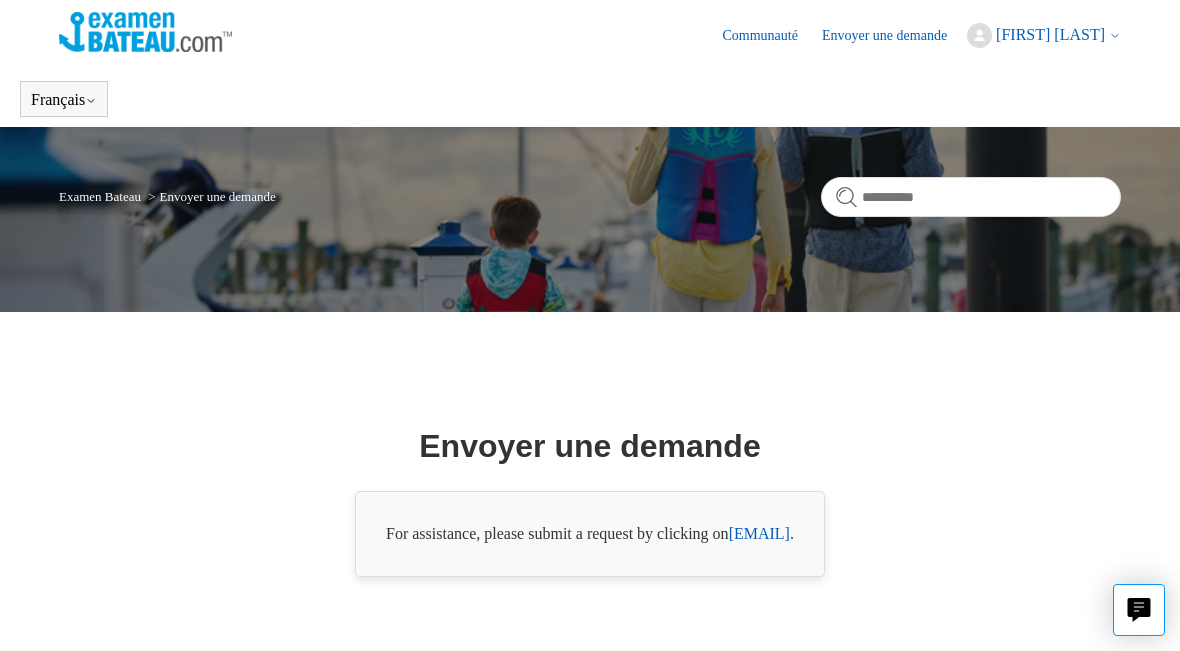 click on "cynthia ross" at bounding box center [1044, 35] 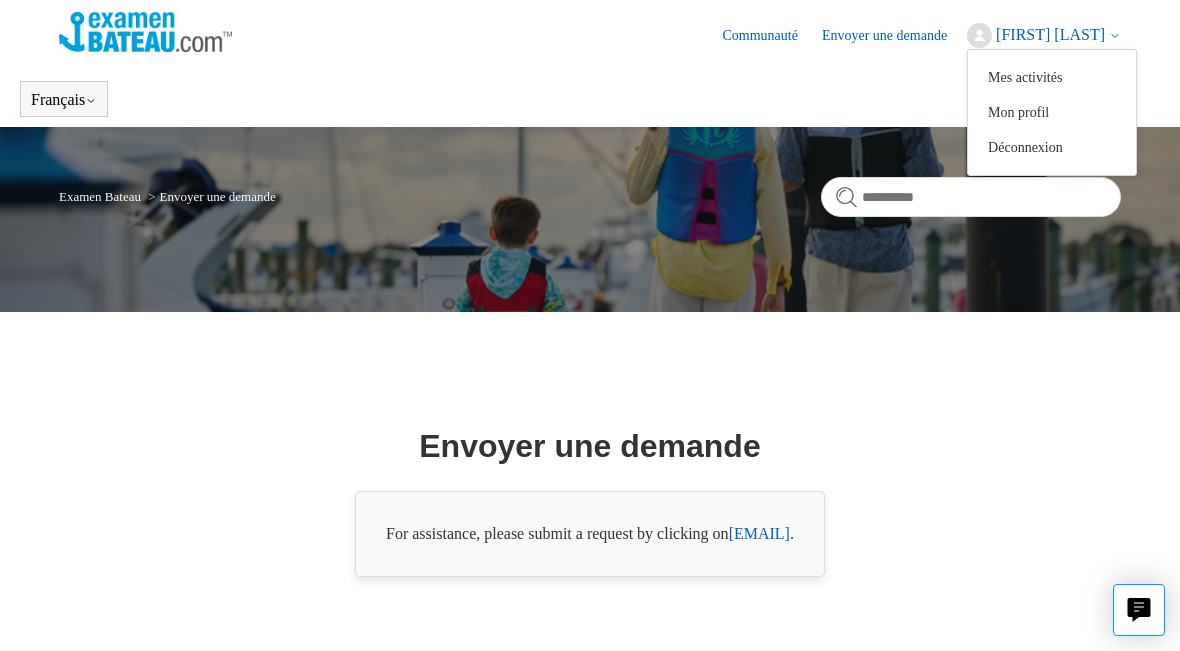 click on "Mes activités" at bounding box center [1052, 77] 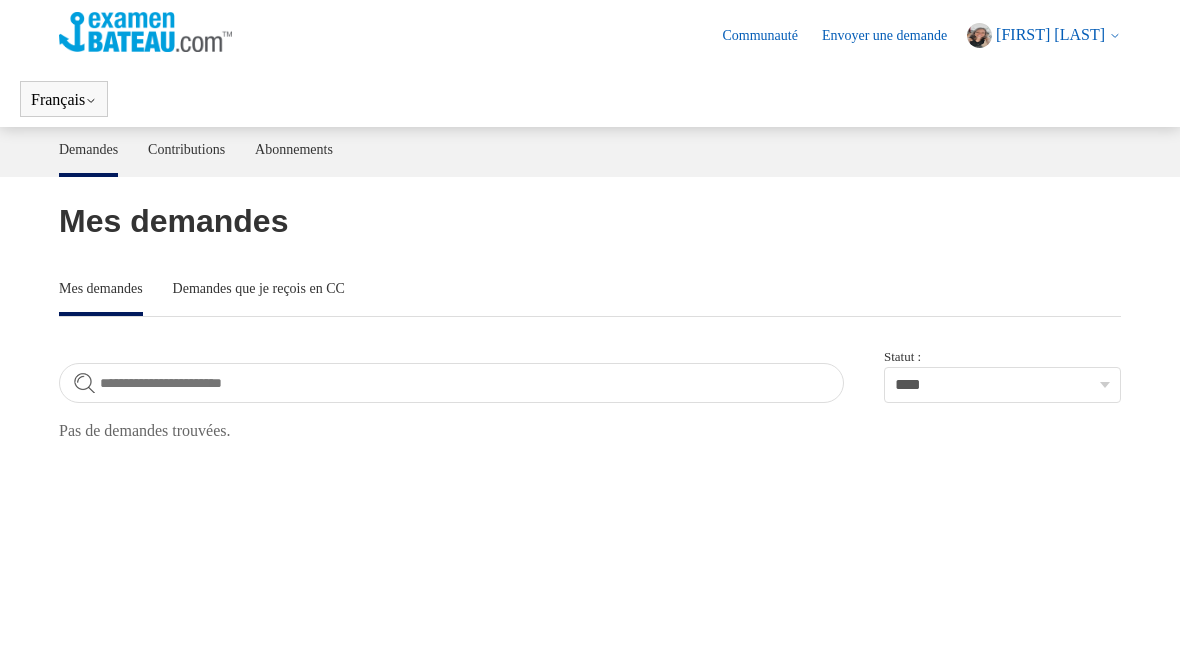 scroll, scrollTop: 0, scrollLeft: 0, axis: both 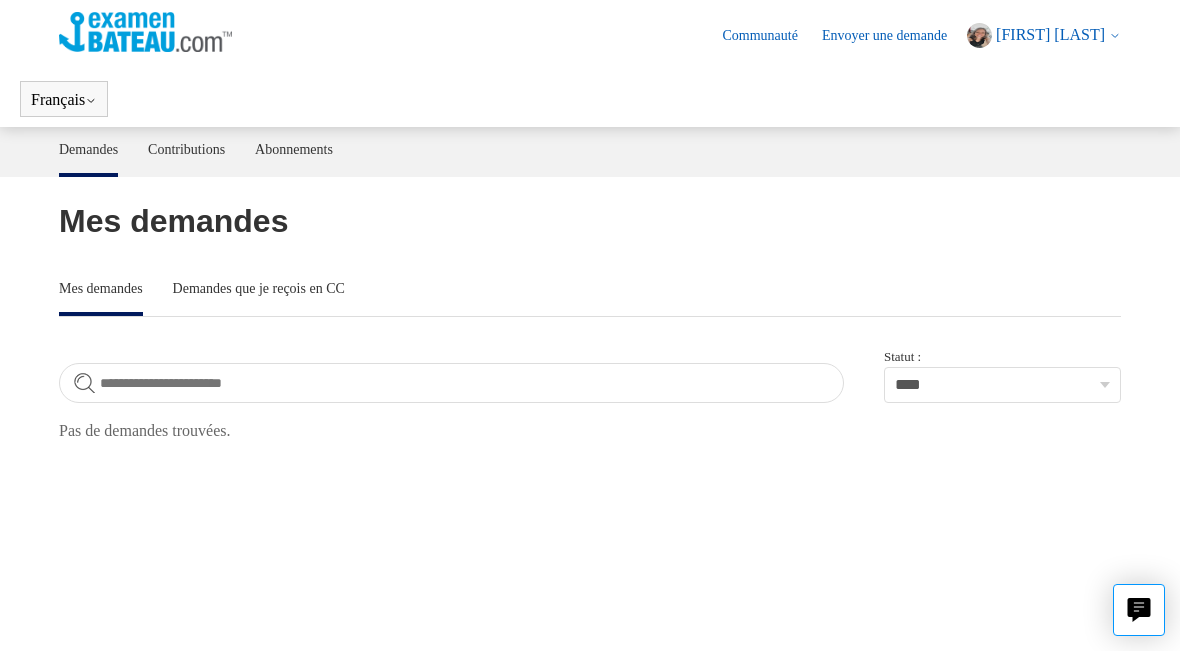 click on "Demandes que je reçois en CC" at bounding box center [259, 289] 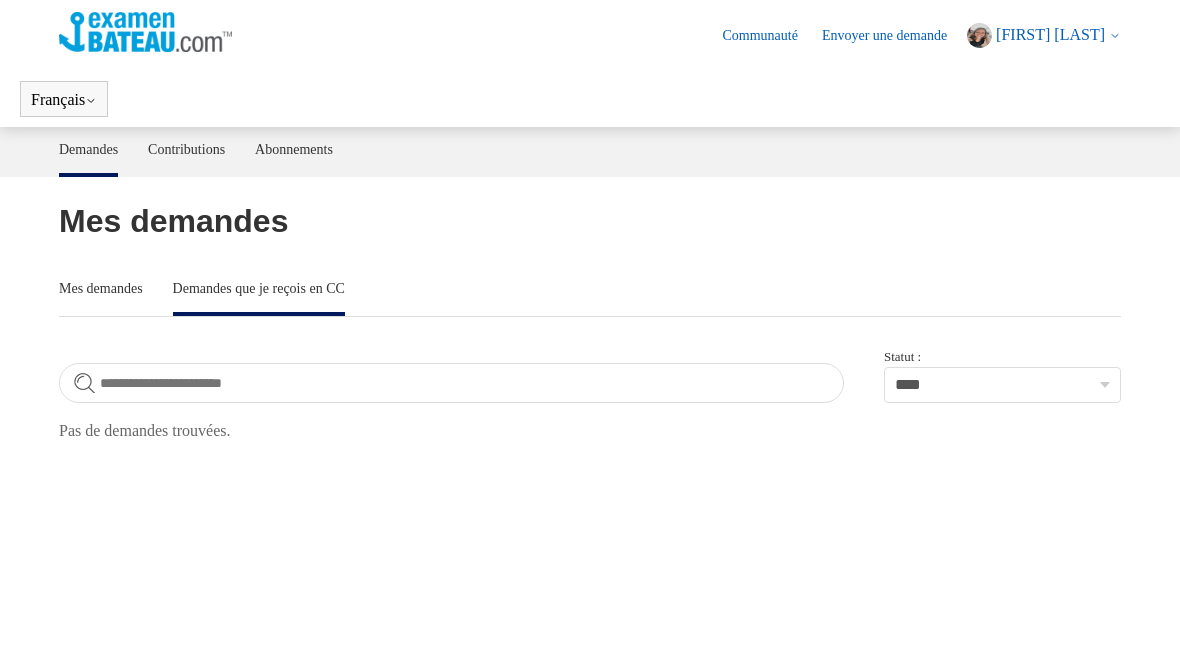 scroll, scrollTop: 0, scrollLeft: 0, axis: both 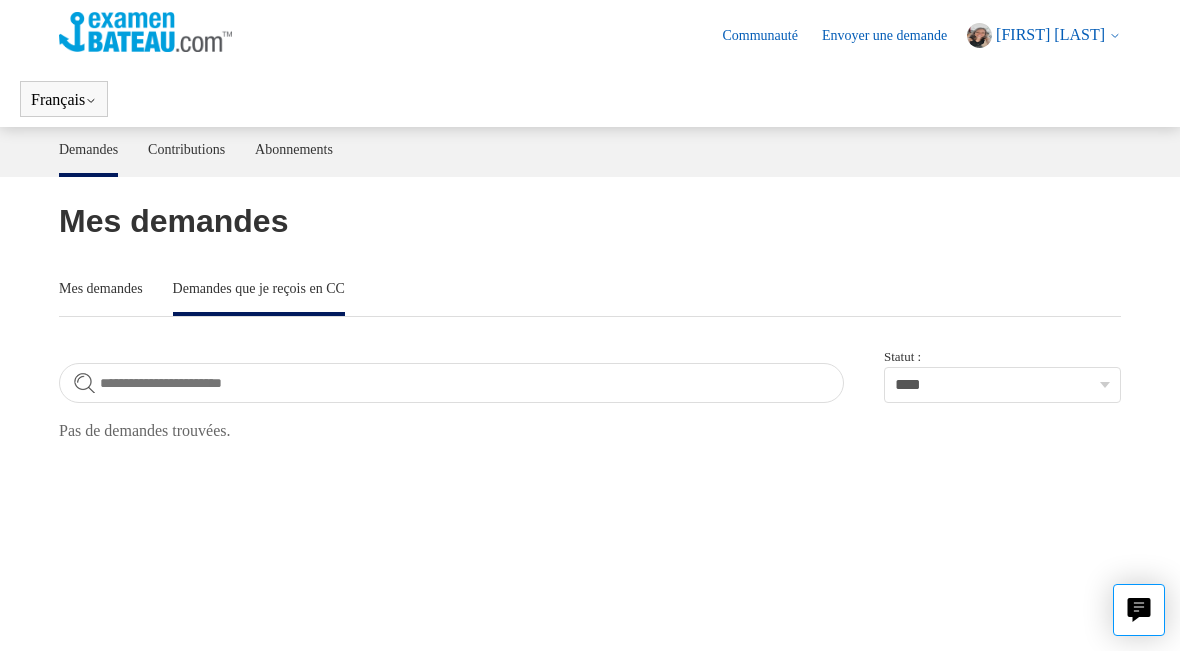 click on "Mes demandes" at bounding box center (101, 289) 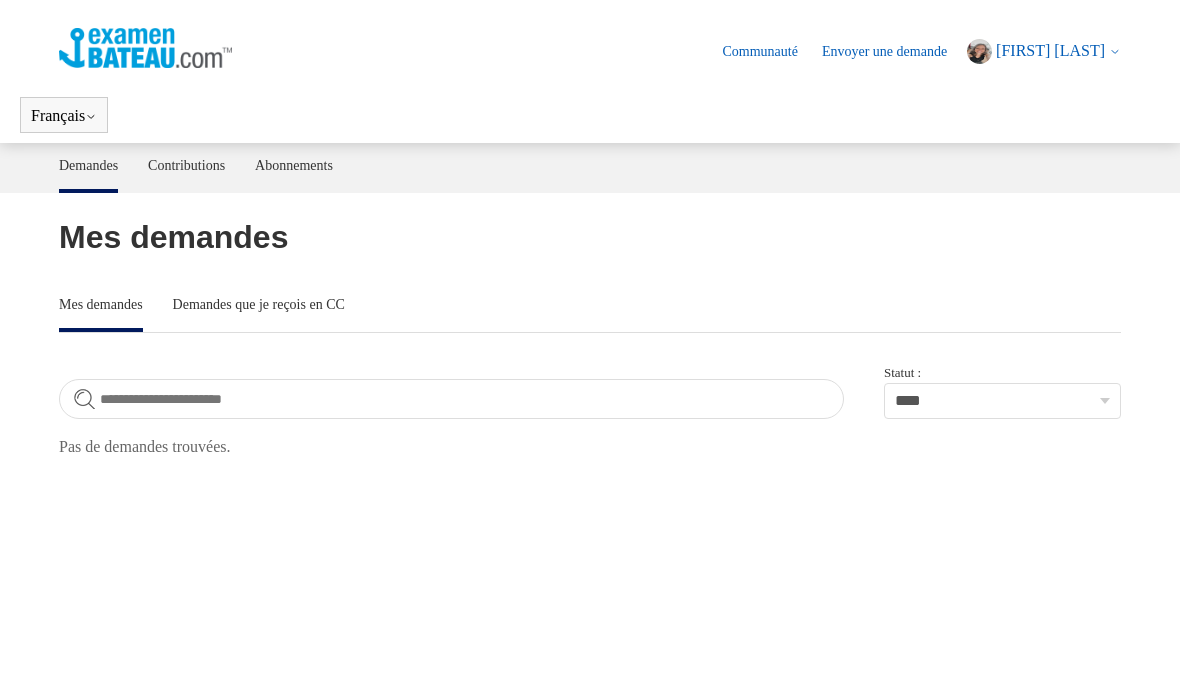 scroll, scrollTop: 0, scrollLeft: 0, axis: both 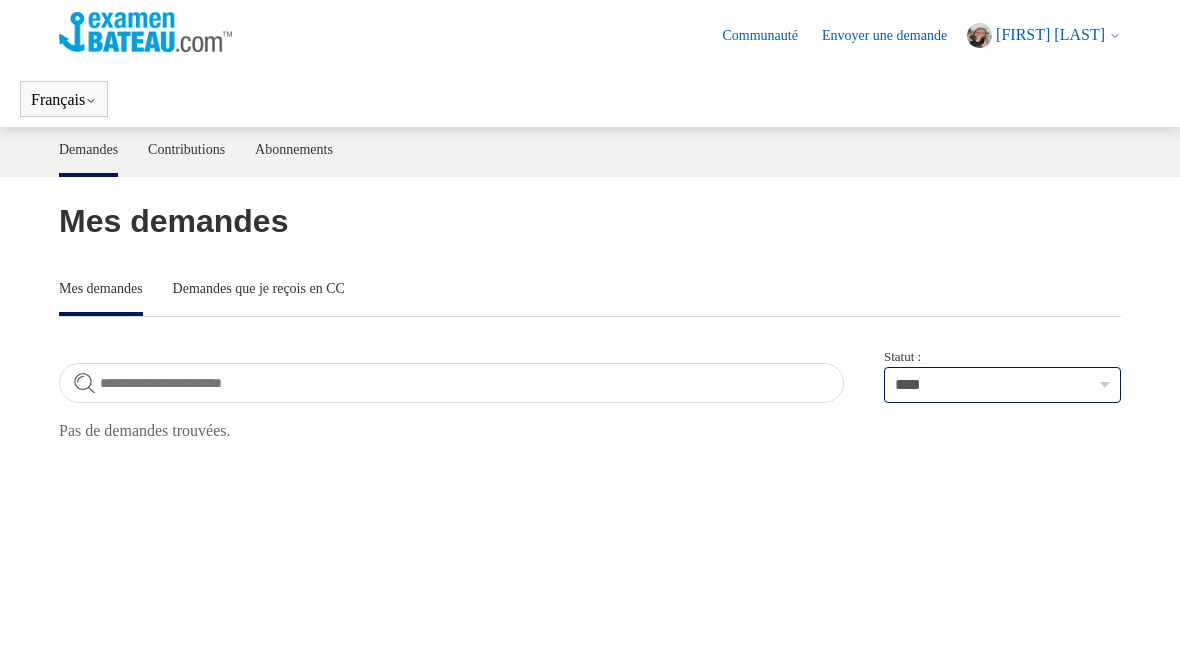 click on "**********" at bounding box center [1002, 385] 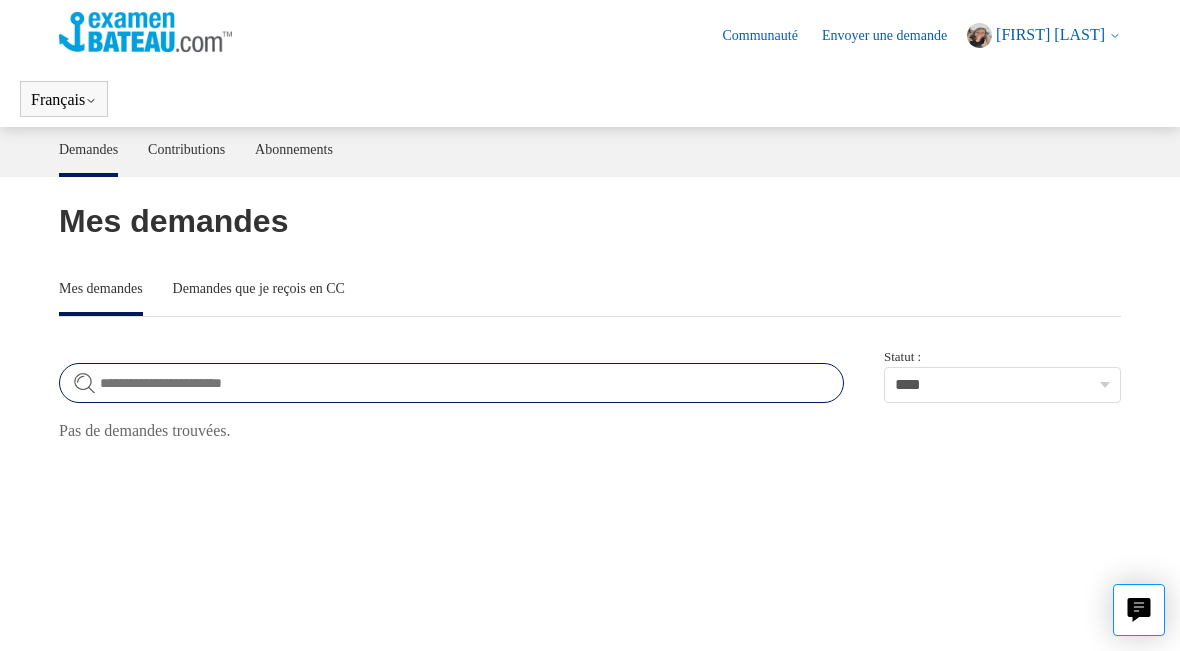 click on "Rechercher dans demandes" at bounding box center [451, 383] 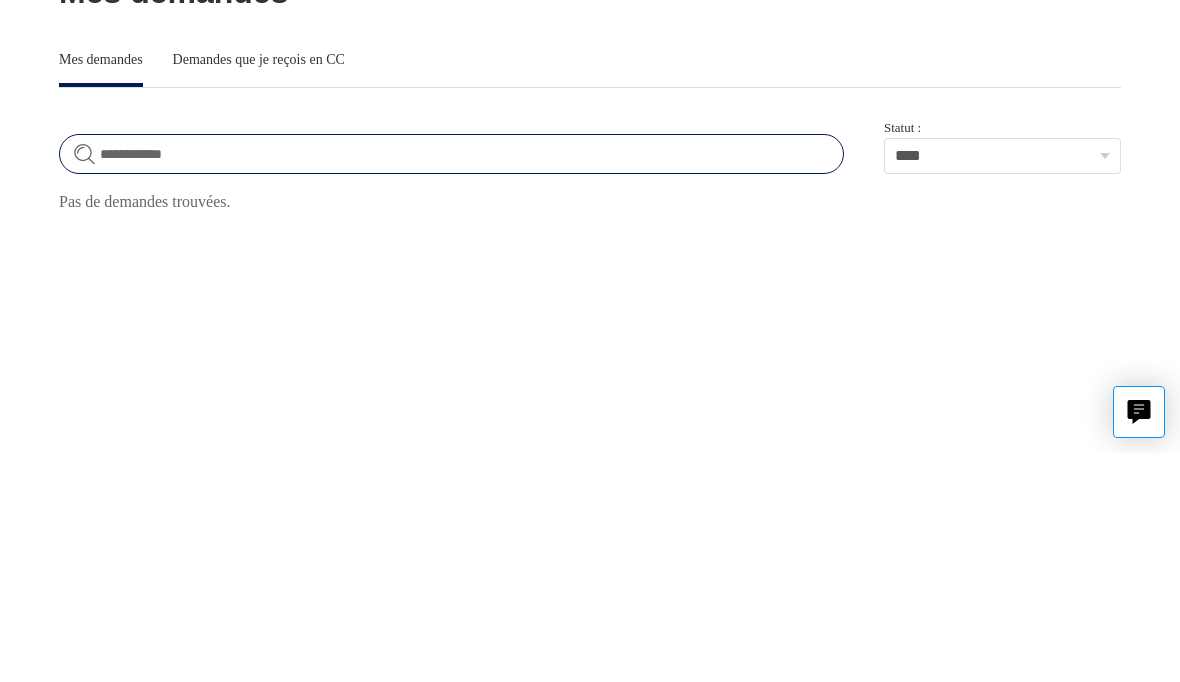 type on "**********" 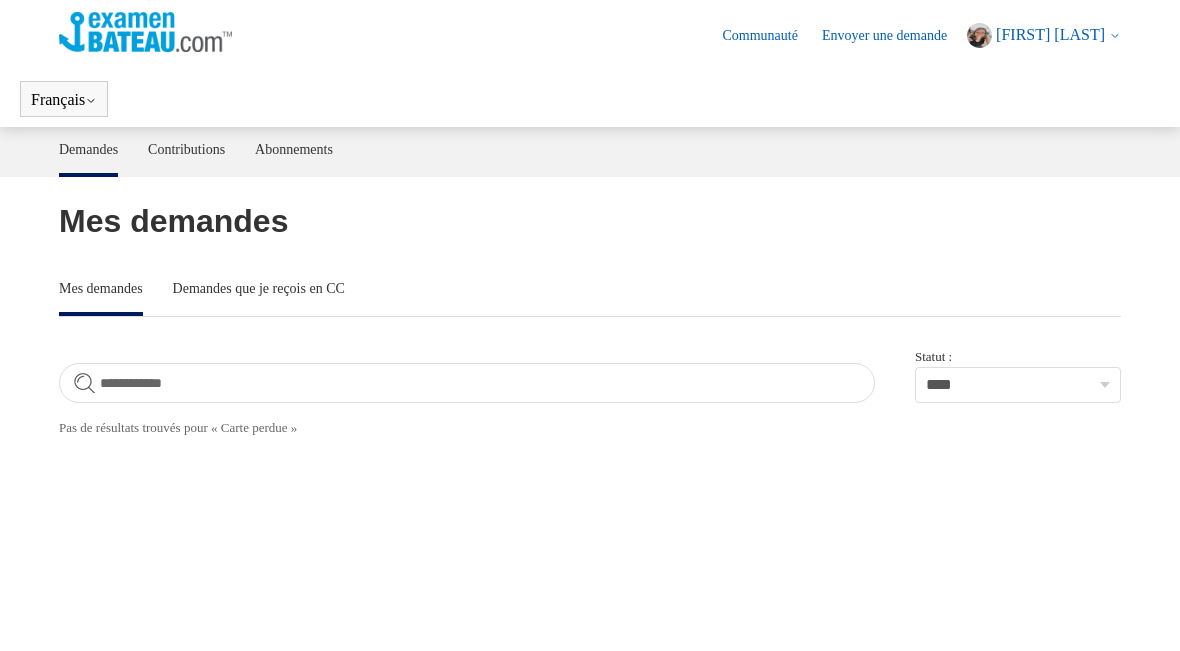 scroll, scrollTop: 0, scrollLeft: 0, axis: both 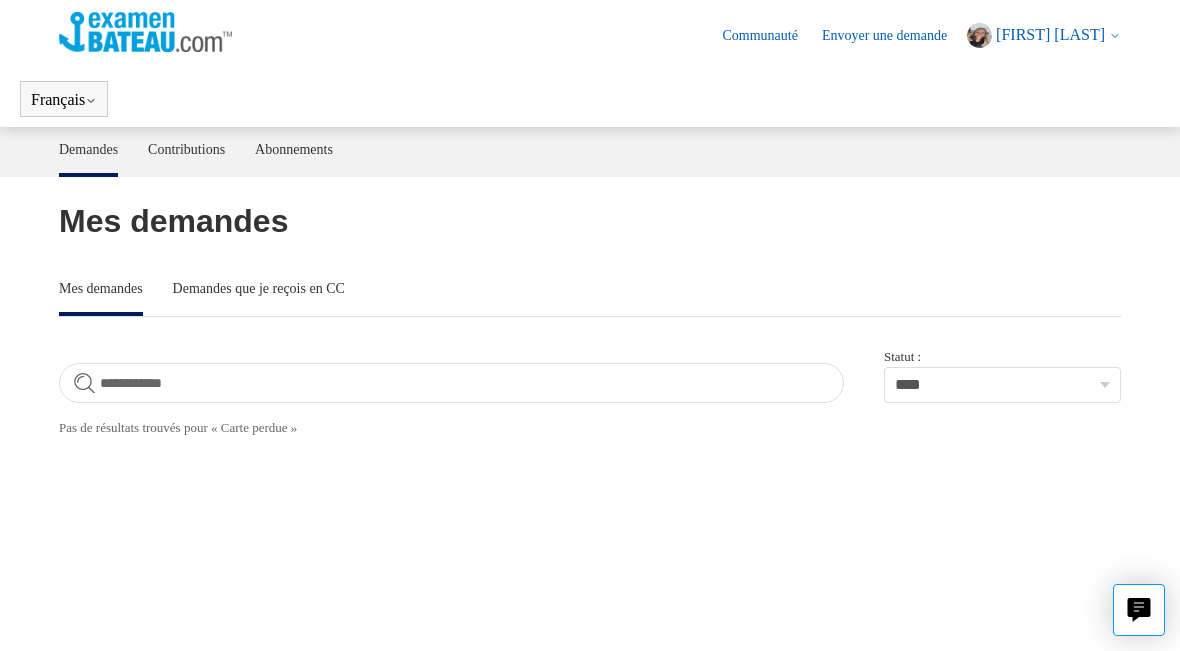 click on "Contributions" at bounding box center (186, 150) 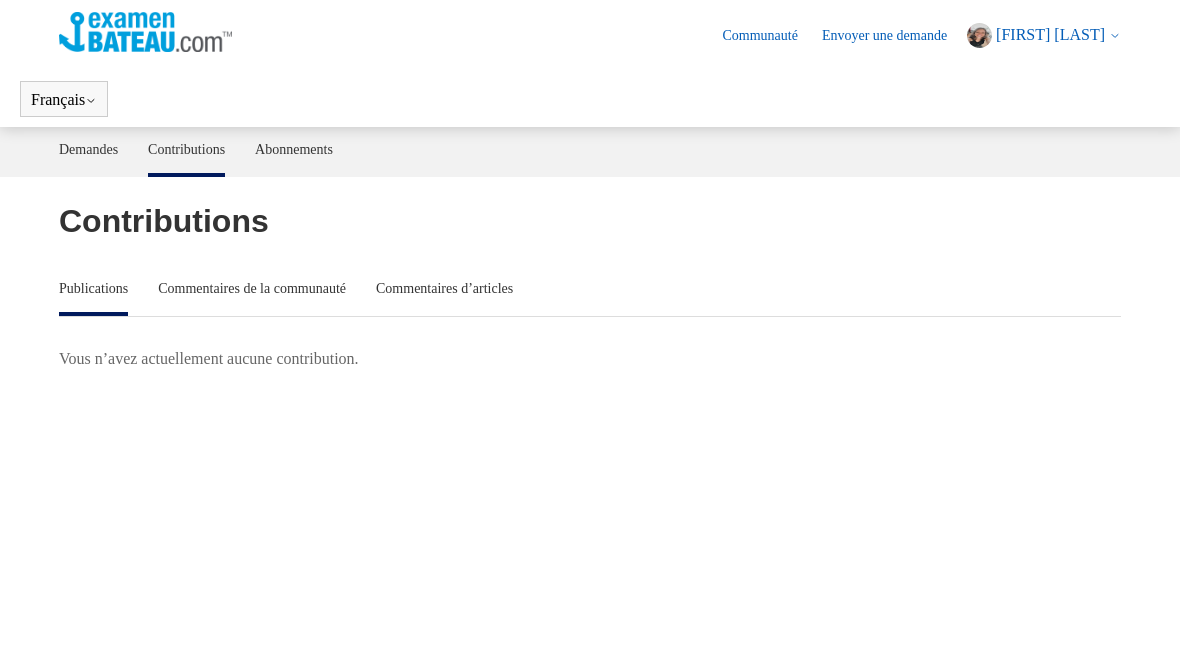 scroll, scrollTop: 0, scrollLeft: 0, axis: both 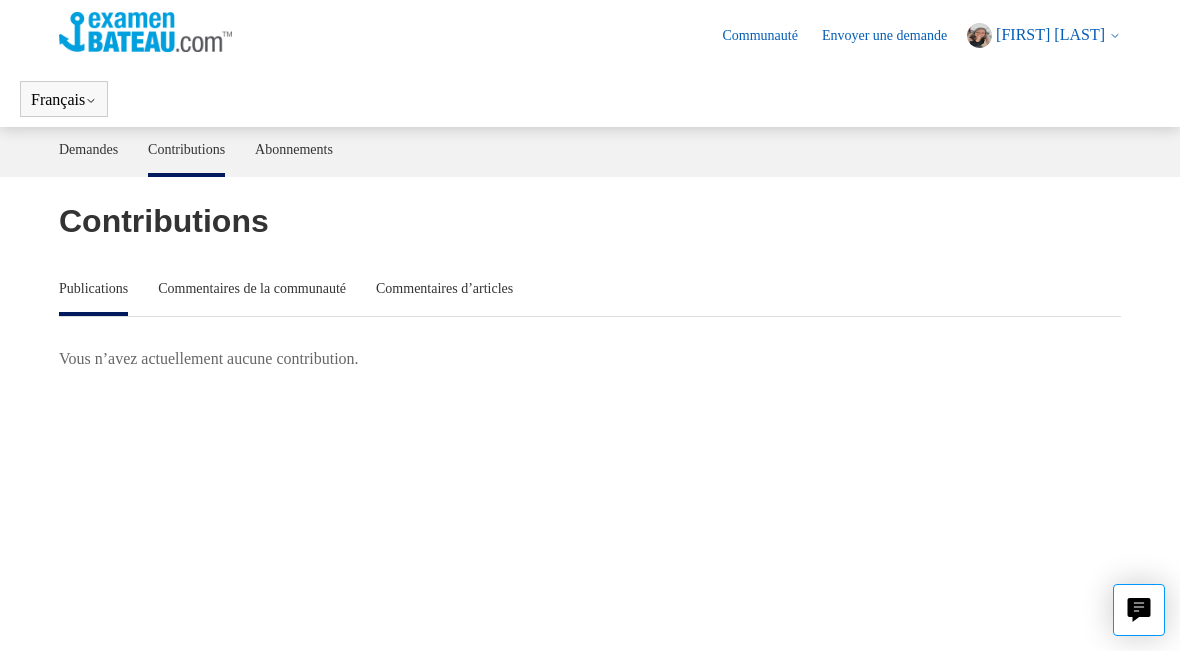 click on "Abonnements" at bounding box center [294, 150] 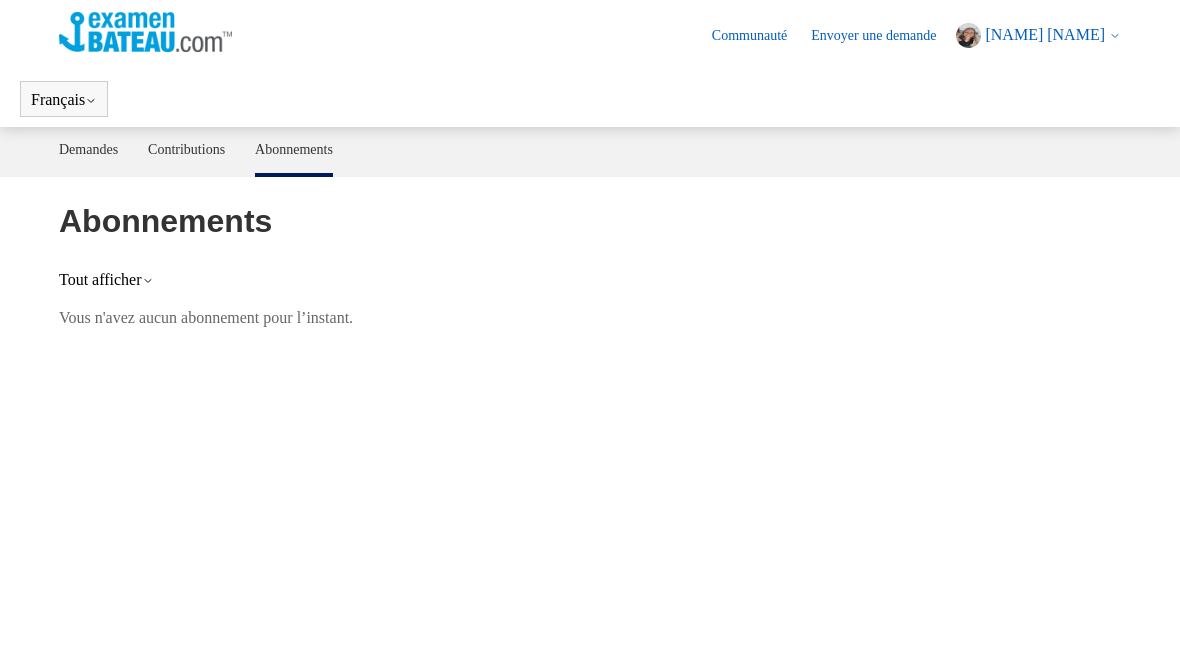 scroll, scrollTop: 0, scrollLeft: 0, axis: both 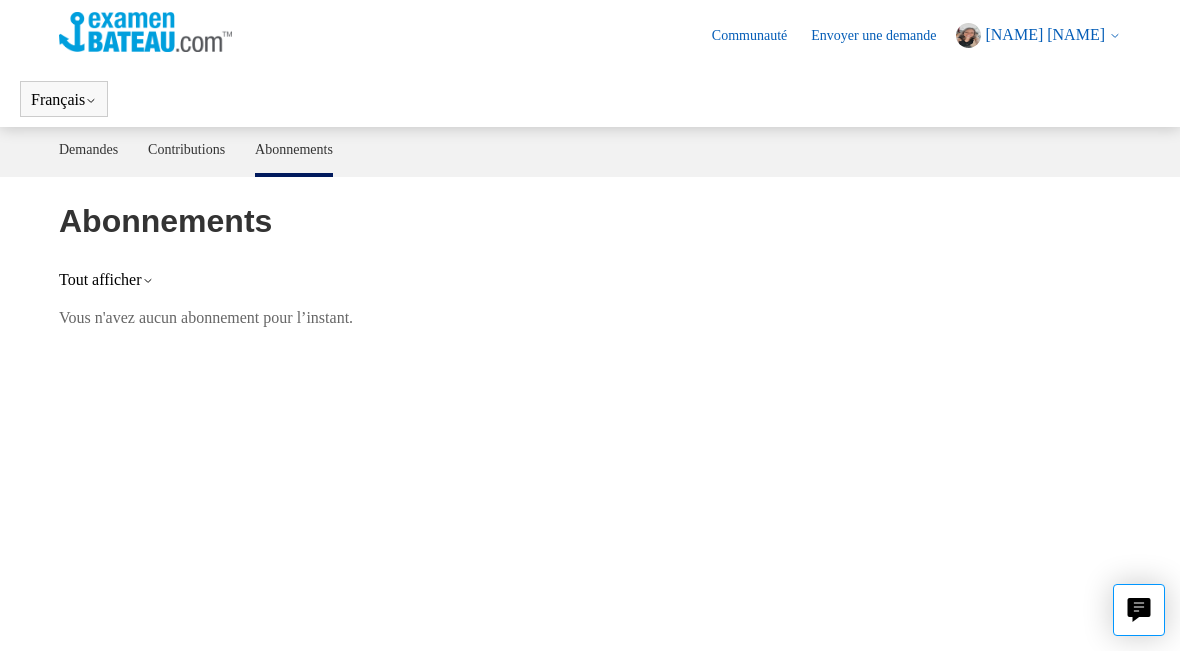 click on "Tout afficher" at bounding box center (106, 280) 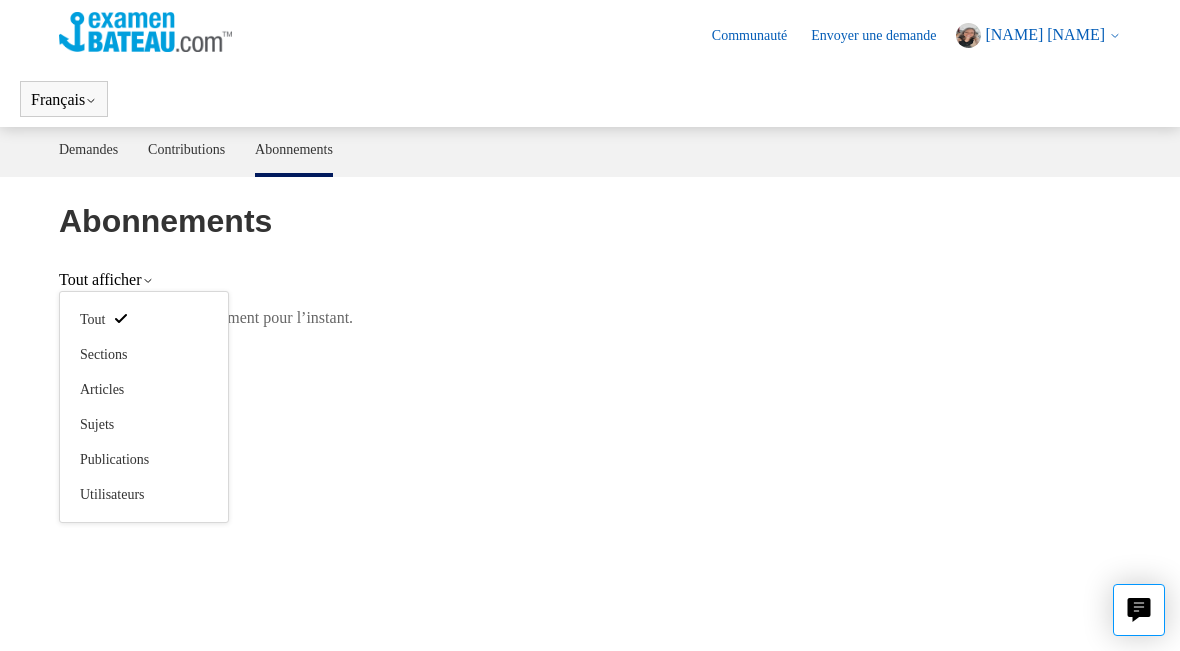 click on "Demandes
Contributions
Abonnements
Abonnements
Tout afficher
Tout
Sections
Articles
Sujets
Publications
Utilisateurs
Vous n'avez aucun abonnement pour l’instant." at bounding box center (590, 368) 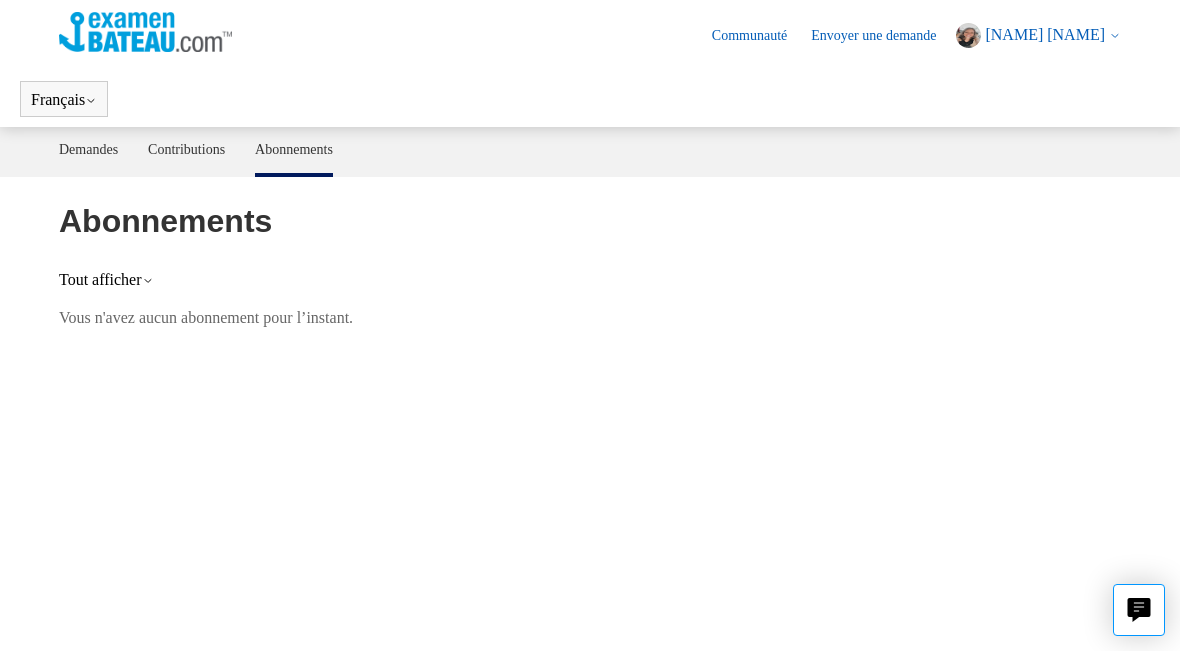 click 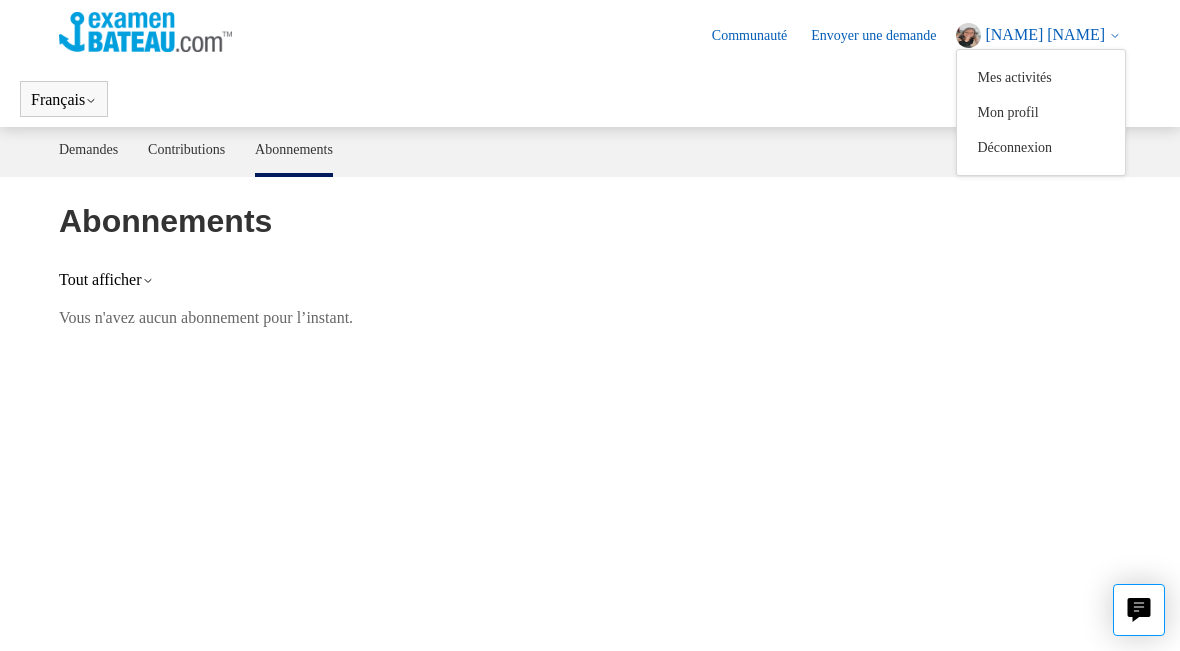 click on "Mon profil" at bounding box center (1041, 112) 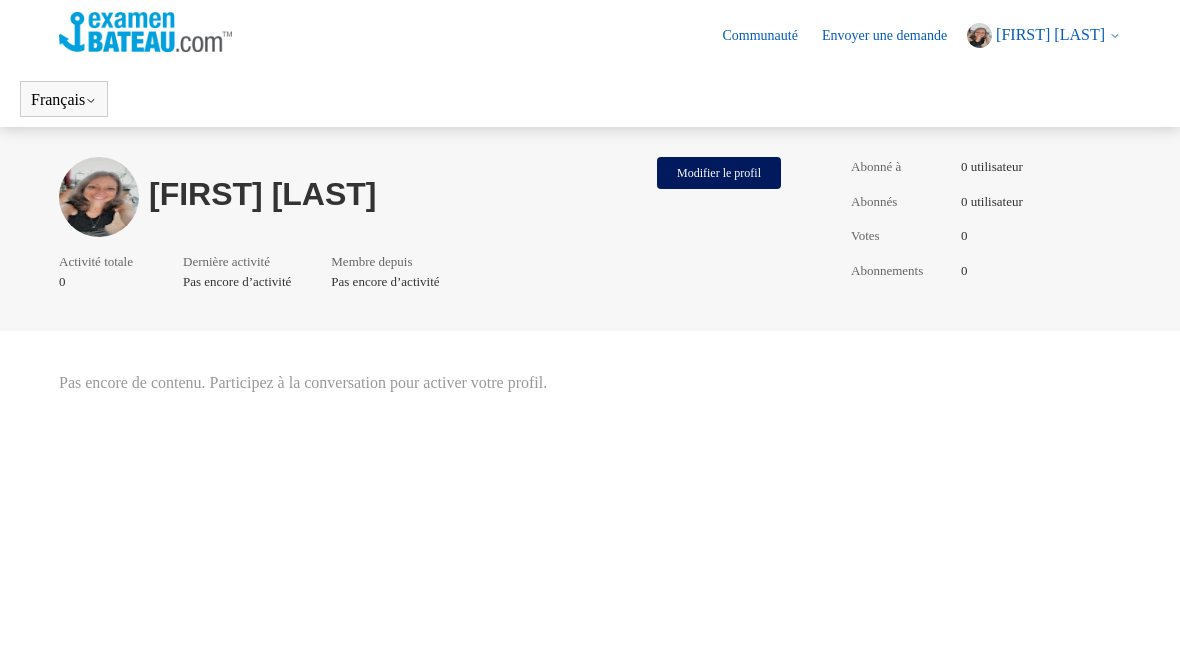 scroll, scrollTop: 0, scrollLeft: 0, axis: both 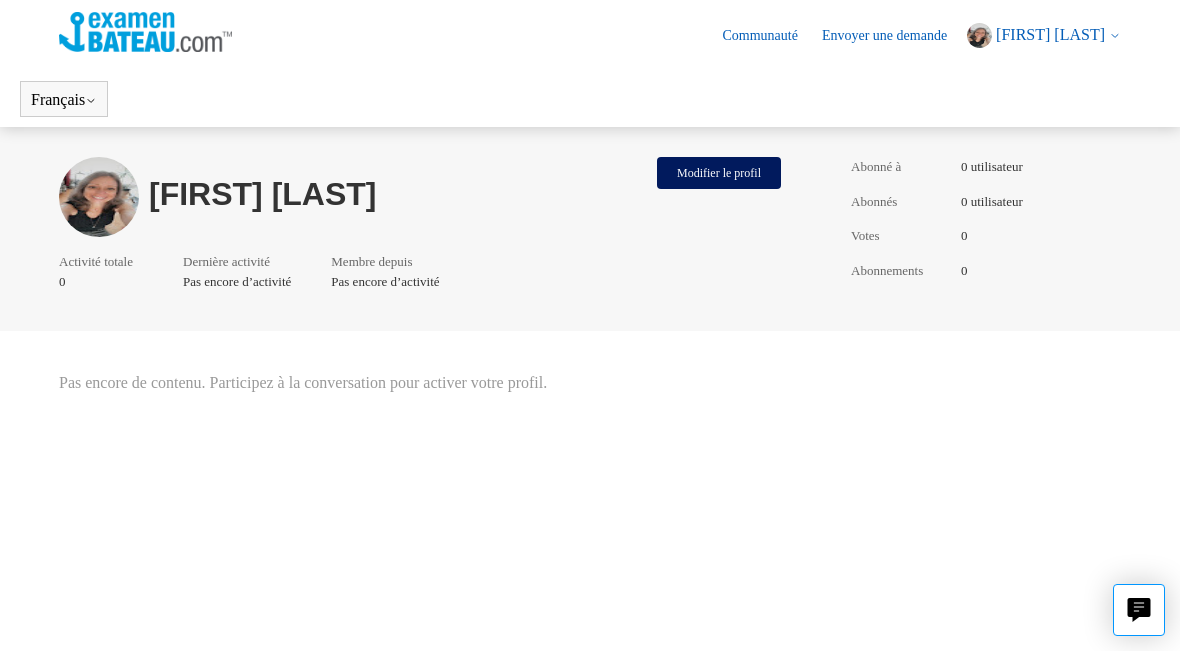 click on "Envoyer une demande" at bounding box center (894, 35) 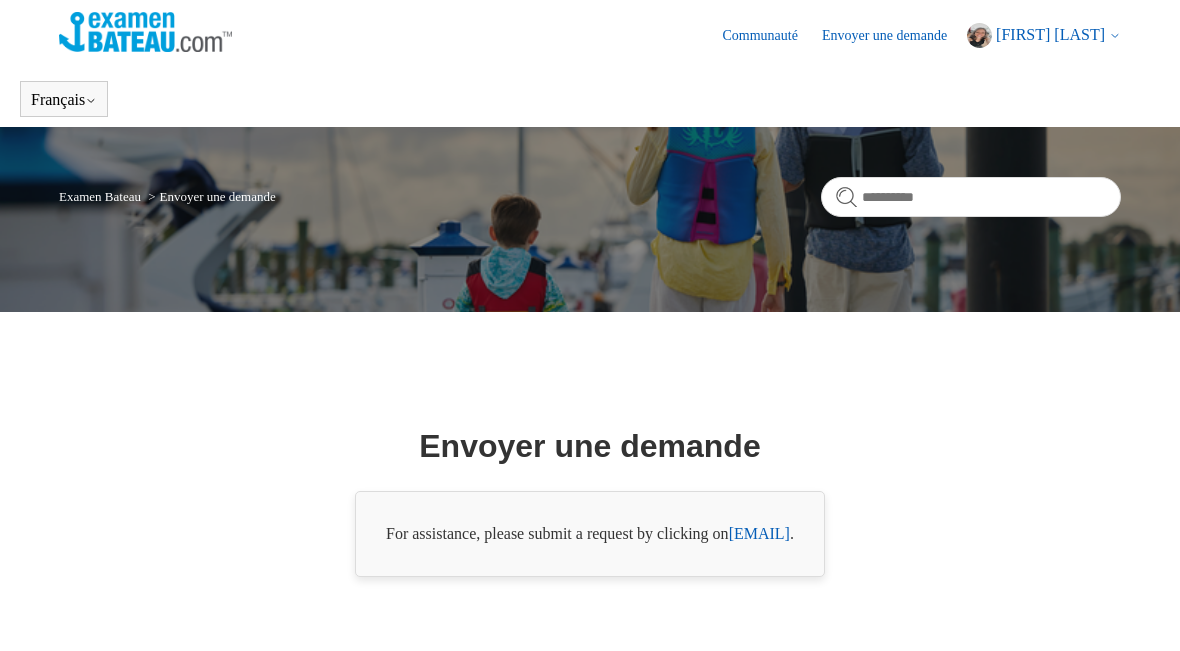 scroll, scrollTop: 0, scrollLeft: 0, axis: both 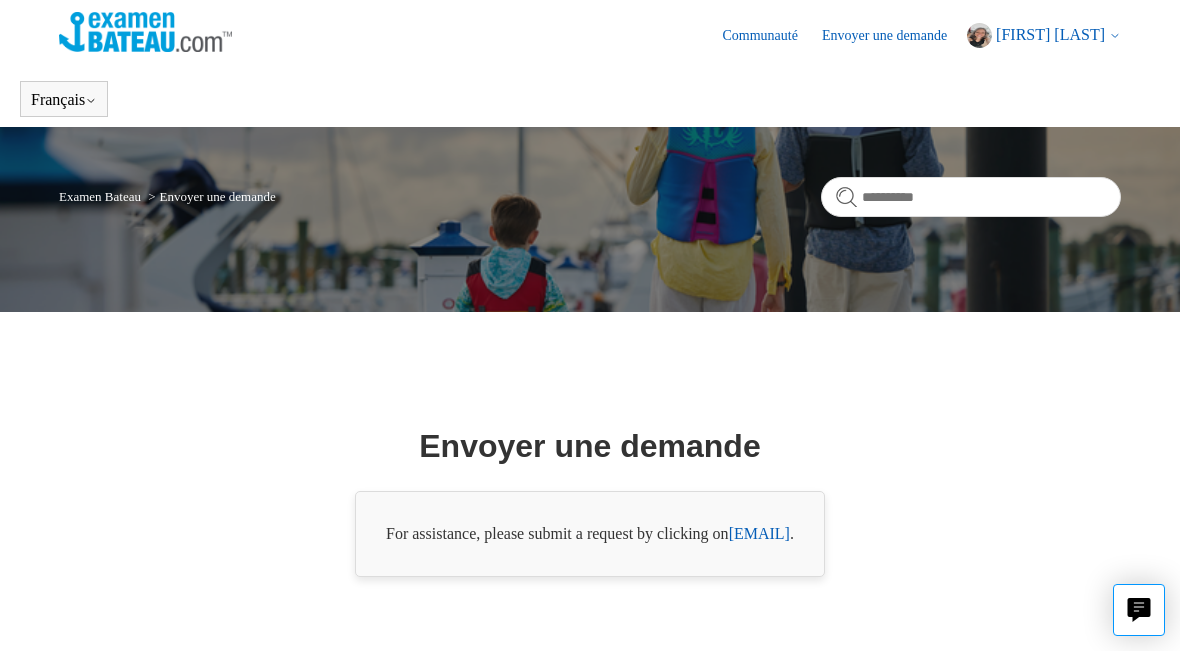 click on "[FIRST] [LAST]" at bounding box center [1044, 35] 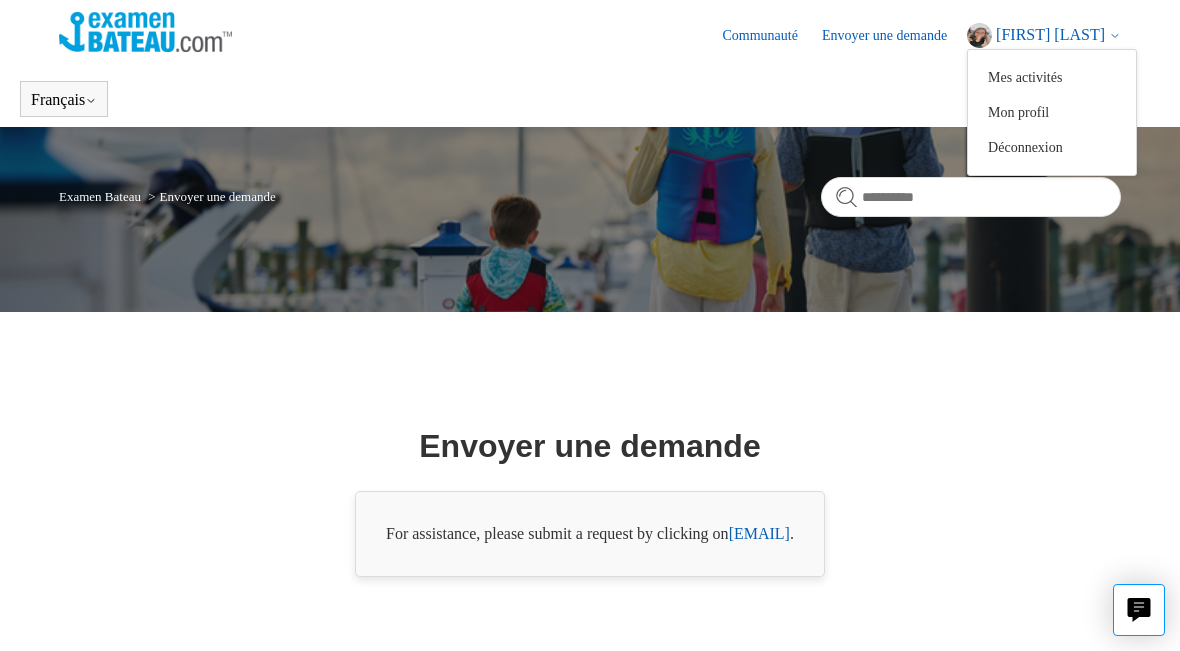 click on "Mes activités" at bounding box center [1052, 77] 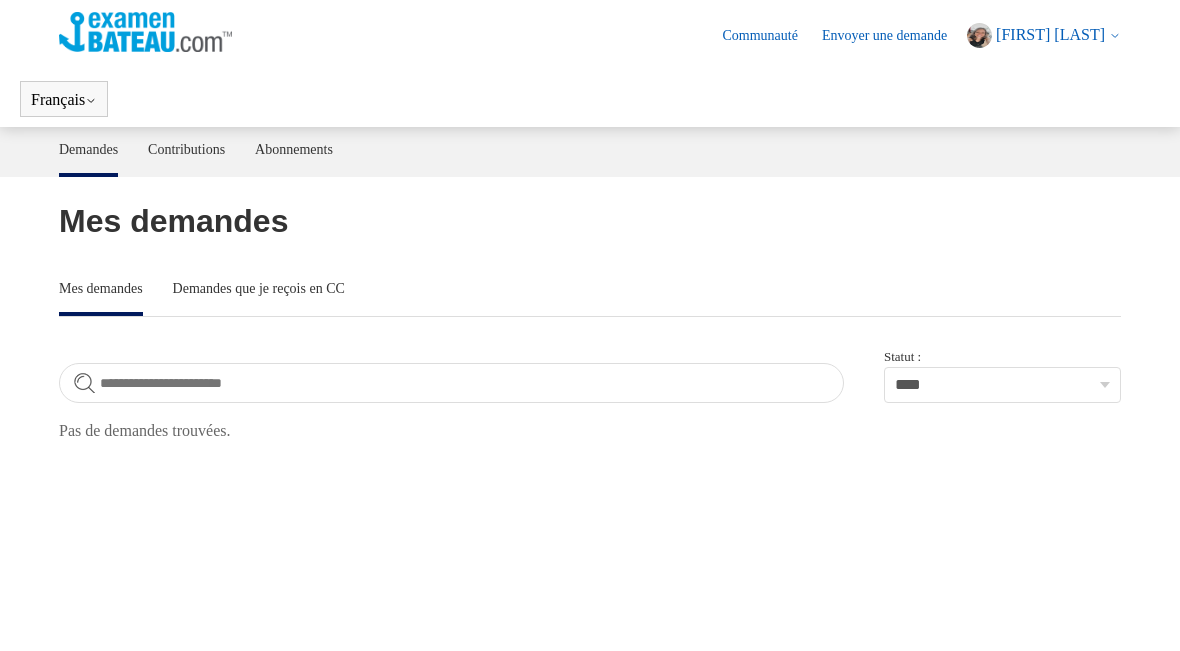 scroll, scrollTop: 0, scrollLeft: 0, axis: both 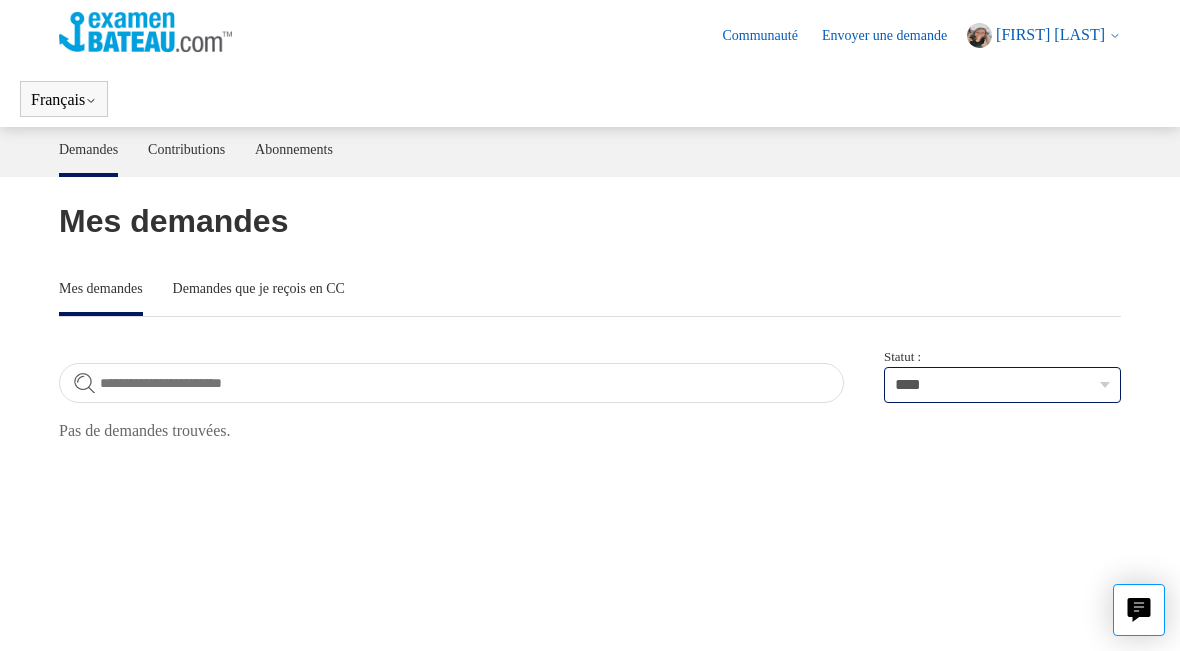 click on "**********" at bounding box center (1002, 385) 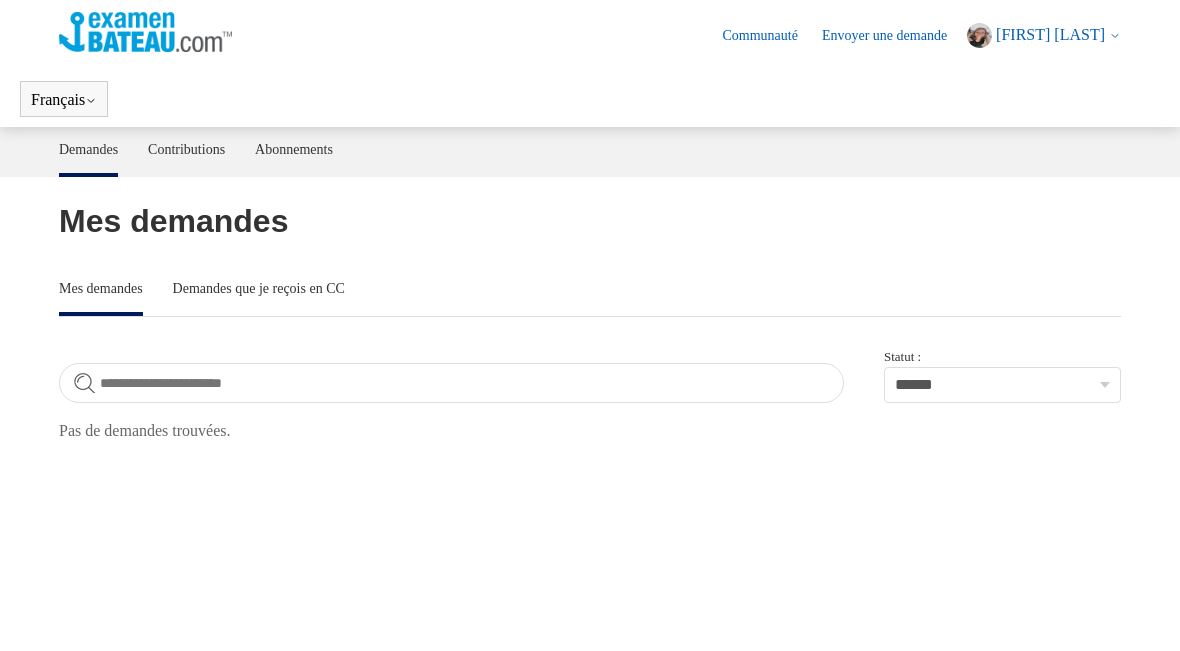 scroll, scrollTop: 0, scrollLeft: 0, axis: both 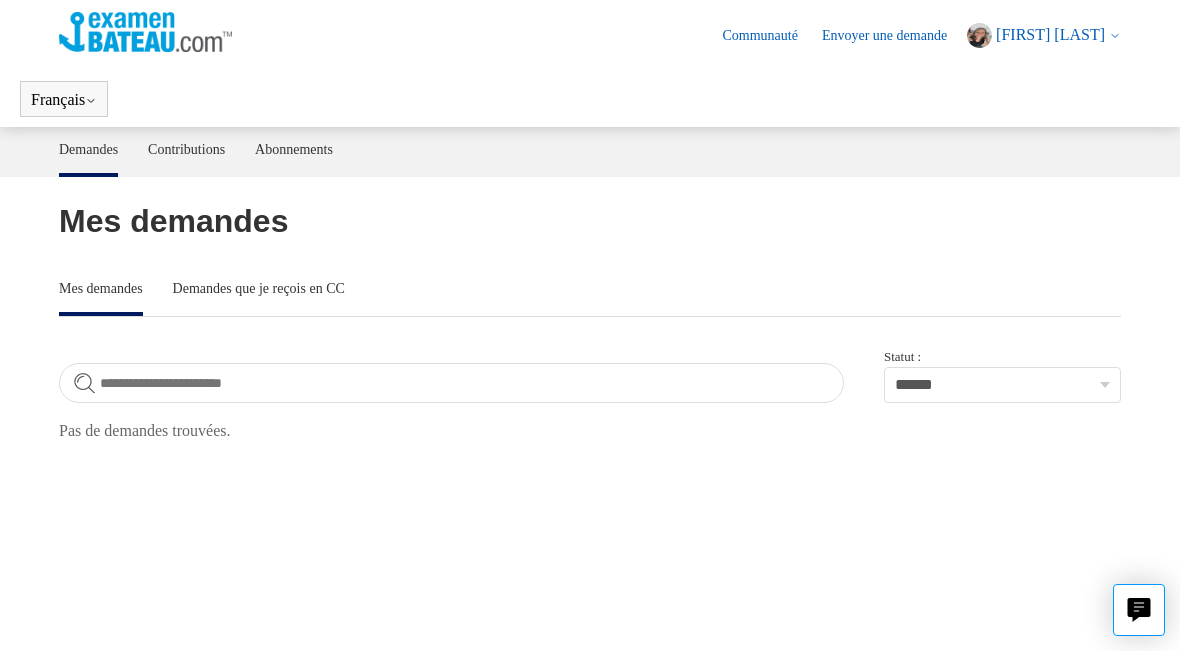 click on "Demandes que je reçois en CC" at bounding box center (259, 289) 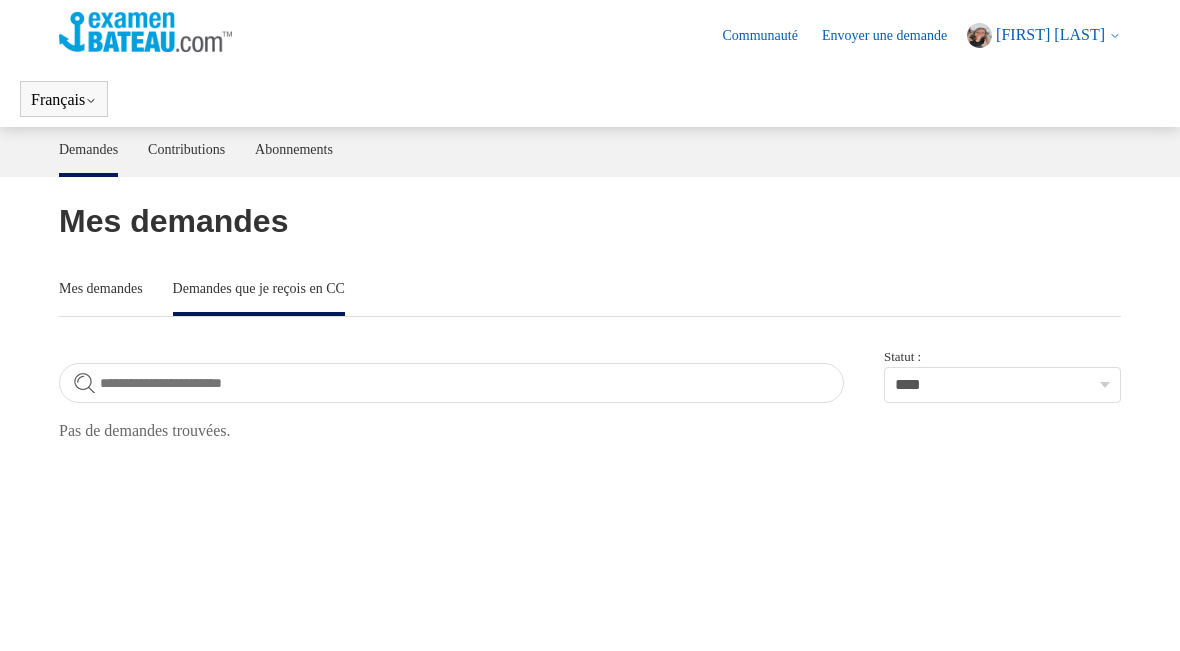 scroll, scrollTop: 0, scrollLeft: 0, axis: both 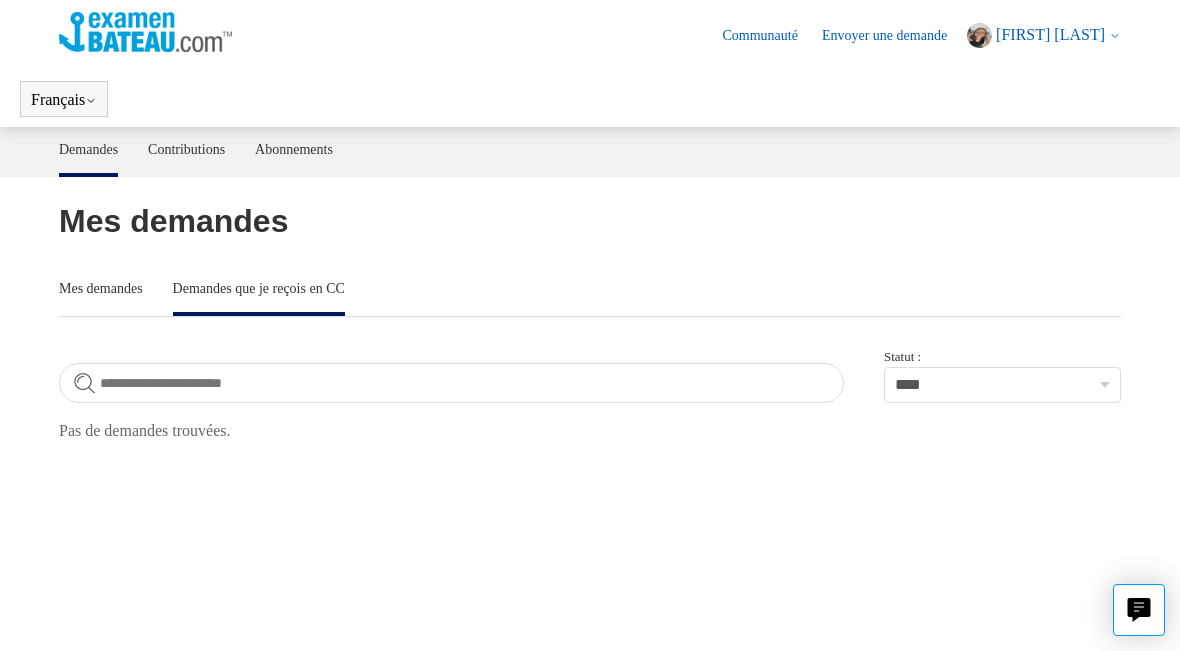 click on "Mes demandes" at bounding box center (101, 289) 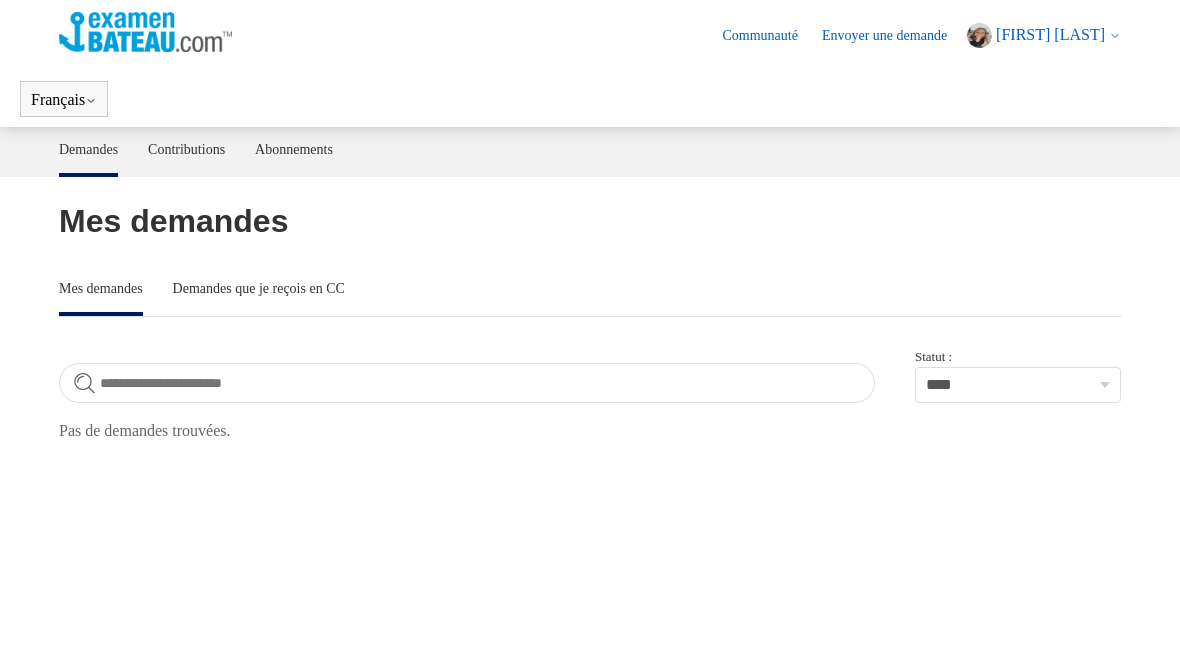 scroll, scrollTop: 0, scrollLeft: 0, axis: both 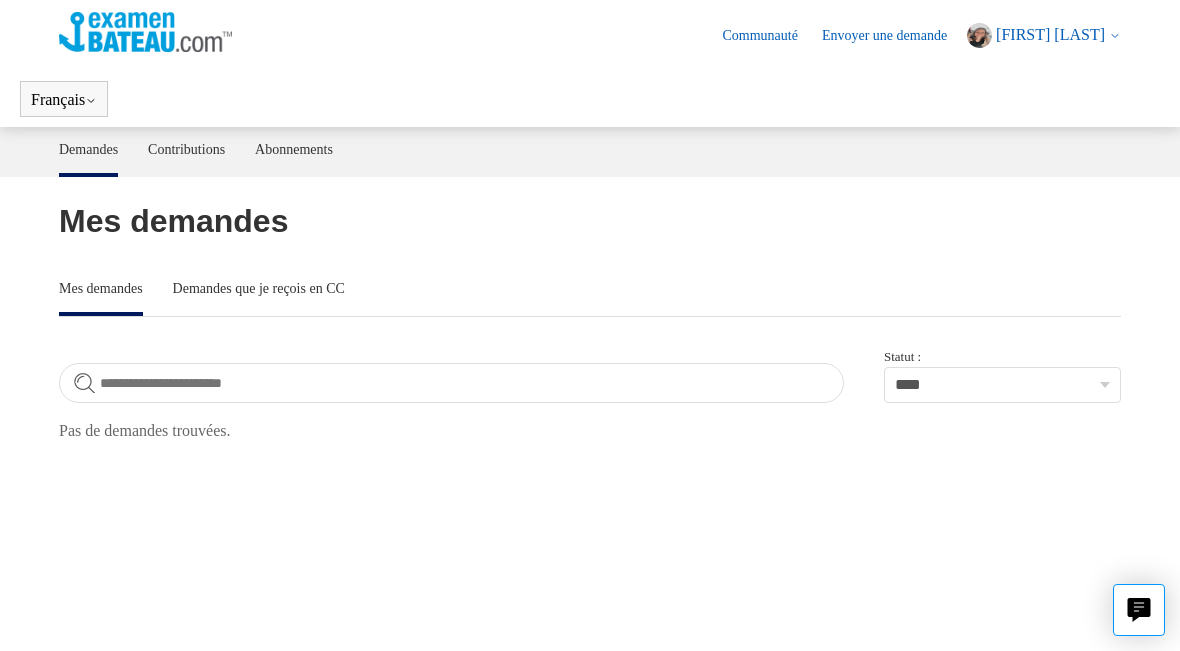 click on "Abonnements" at bounding box center (294, 150) 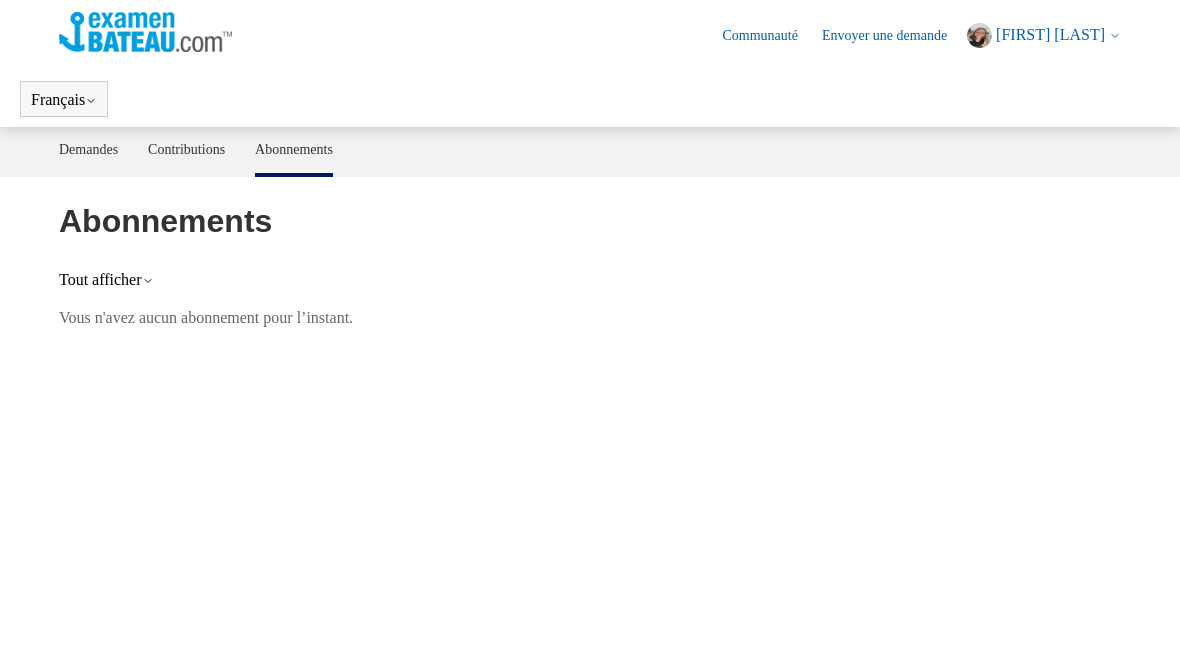 scroll, scrollTop: 0, scrollLeft: 0, axis: both 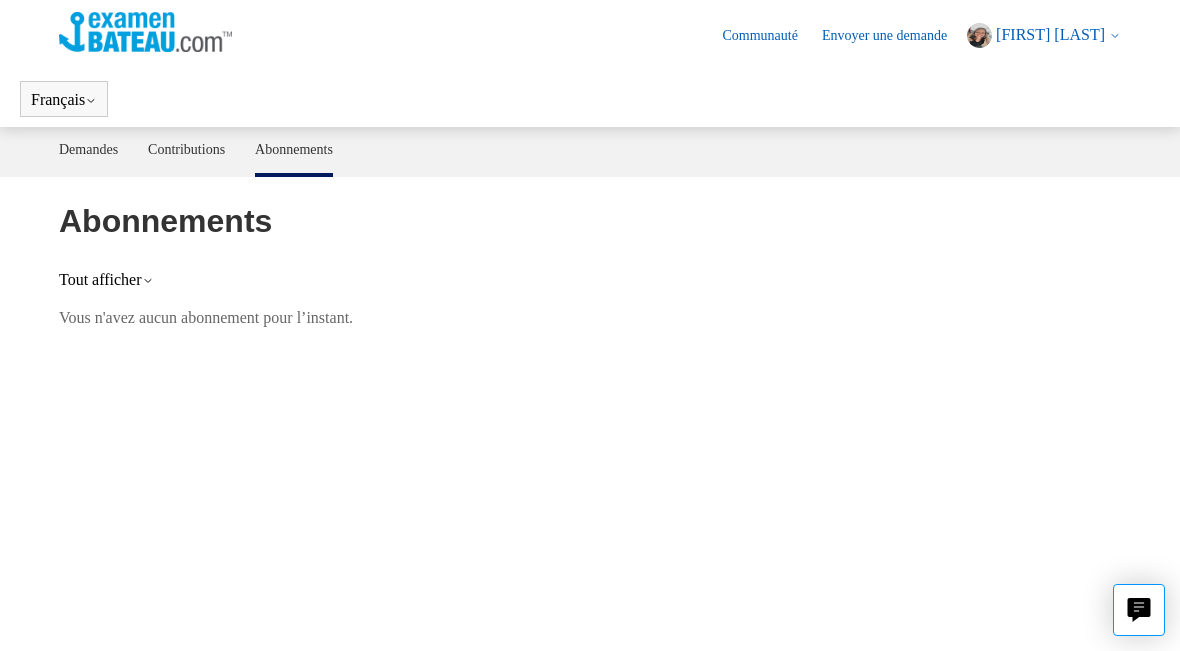 click on "[FIRST] [LAST]" at bounding box center [1050, 34] 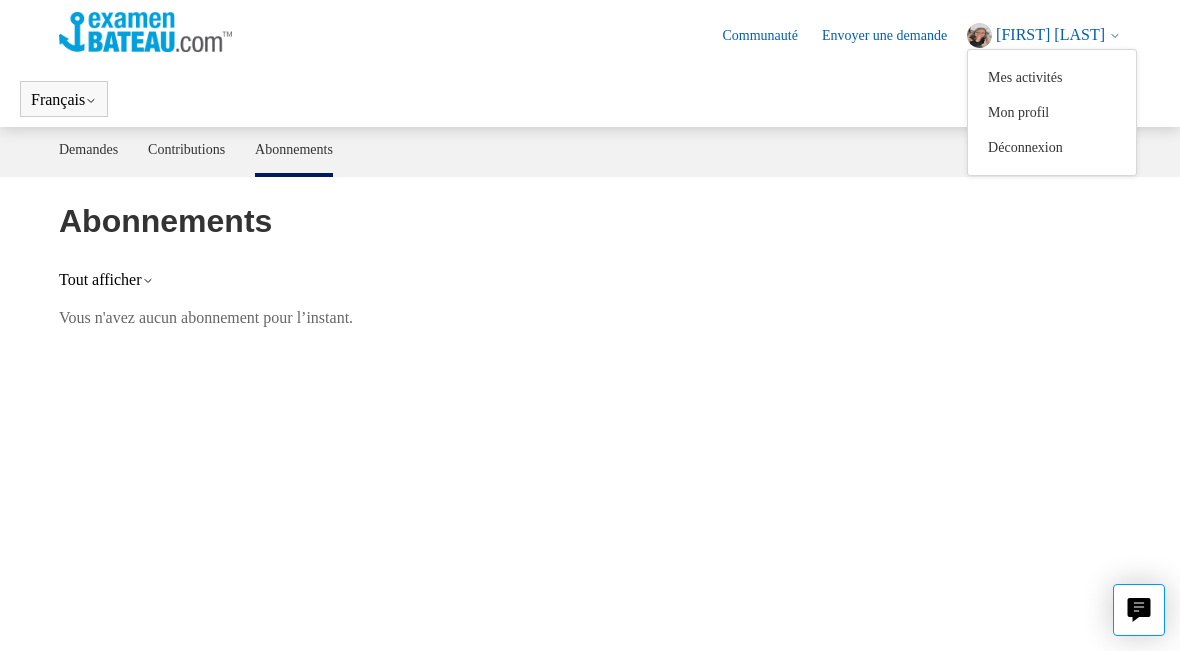 click on "Mon profil" at bounding box center (1052, 112) 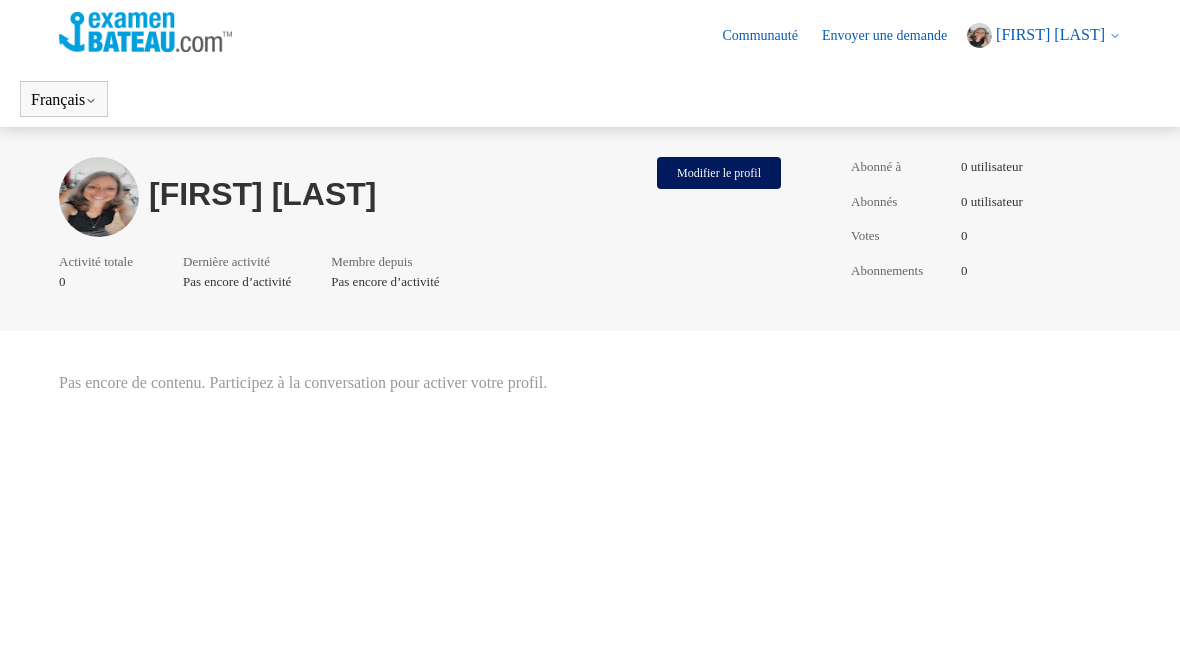 scroll, scrollTop: 0, scrollLeft: 0, axis: both 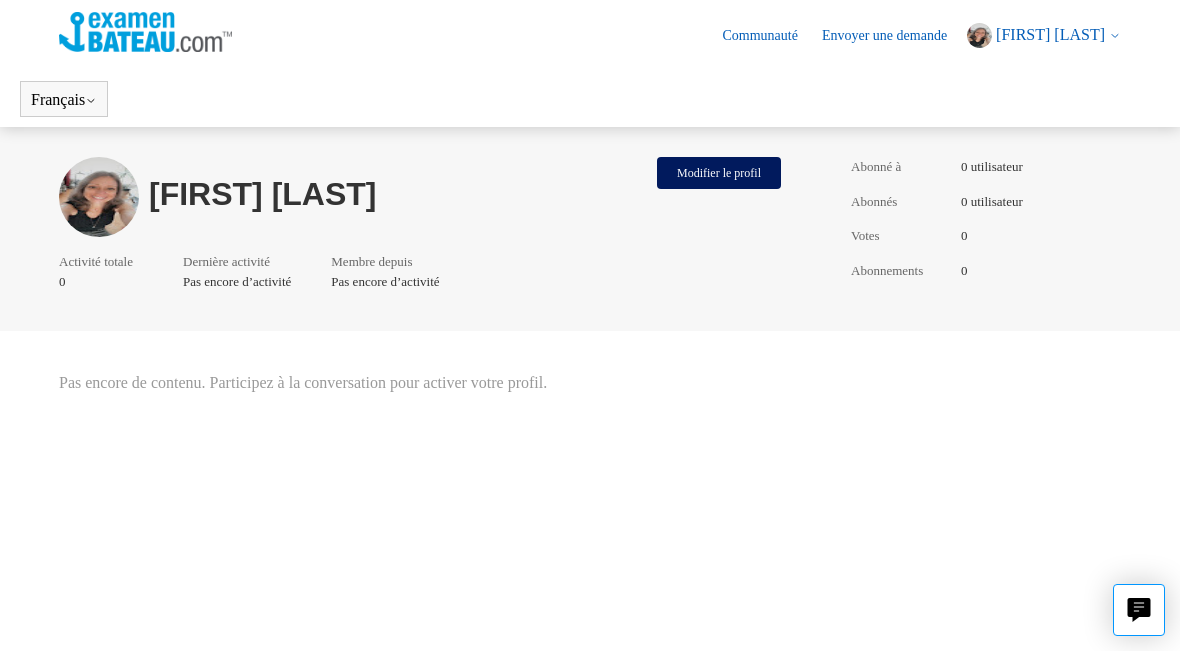 click on "Modifier le profil" at bounding box center [719, 173] 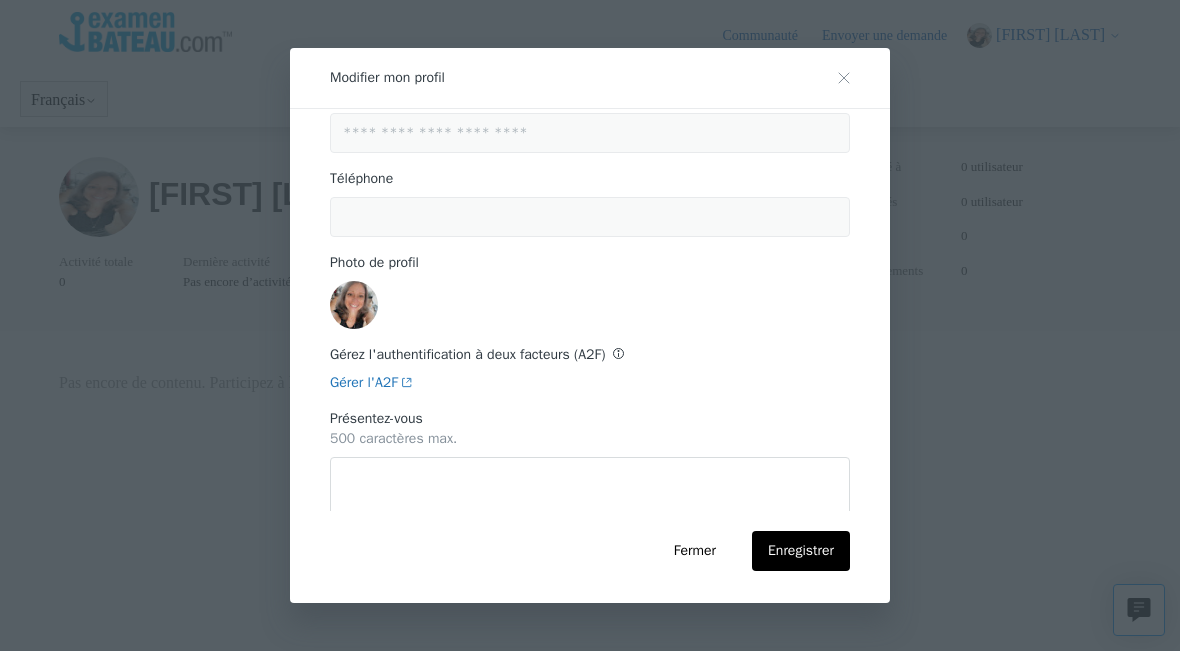 scroll, scrollTop: 263, scrollLeft: 0, axis: vertical 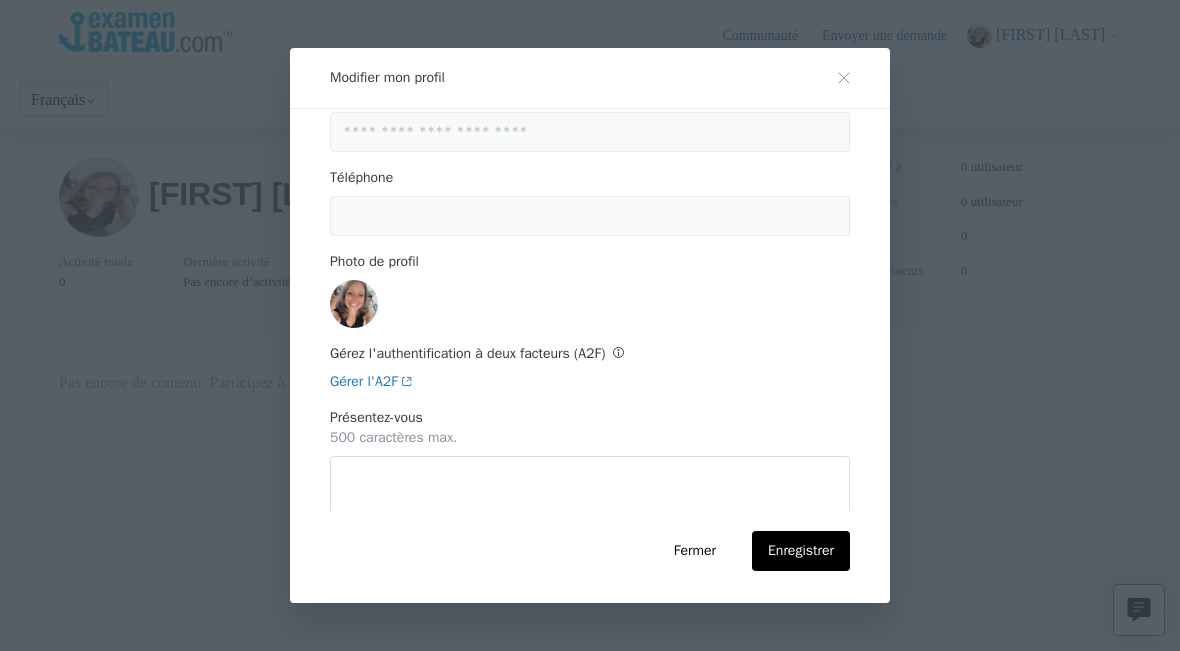 click on "Téléphone" at bounding box center [361, 177] 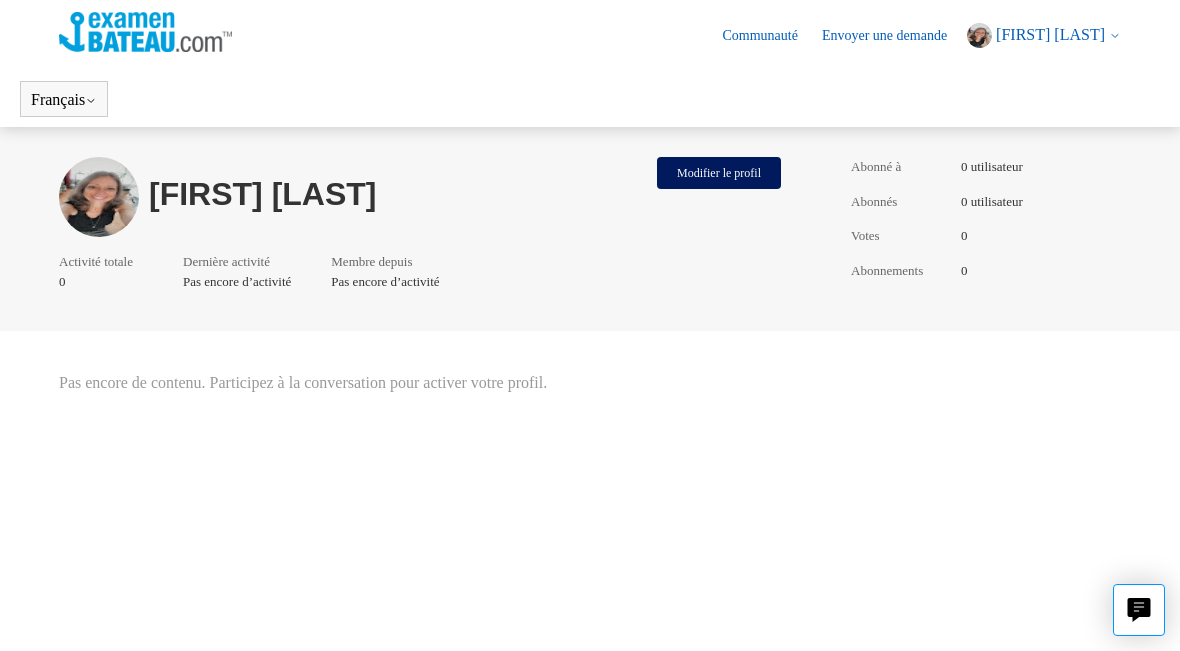 click on "[FIRST] [LAST]" at bounding box center (1050, 34) 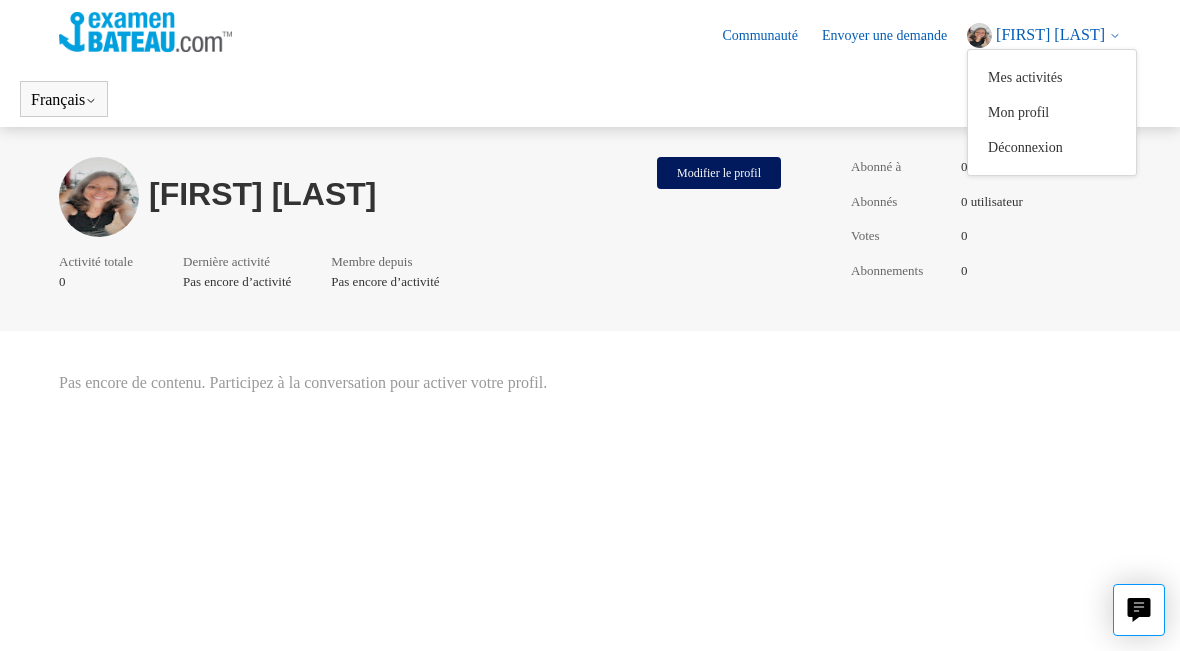click on "Déconnexion" at bounding box center (1052, 147) 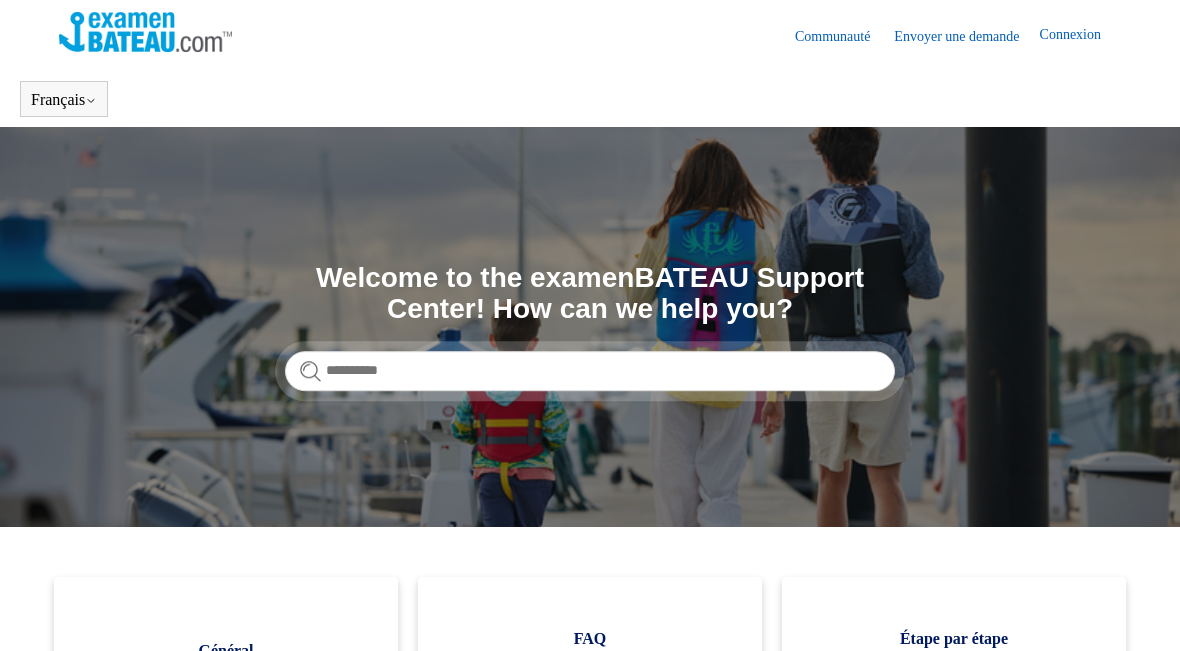 scroll, scrollTop: 0, scrollLeft: 0, axis: both 